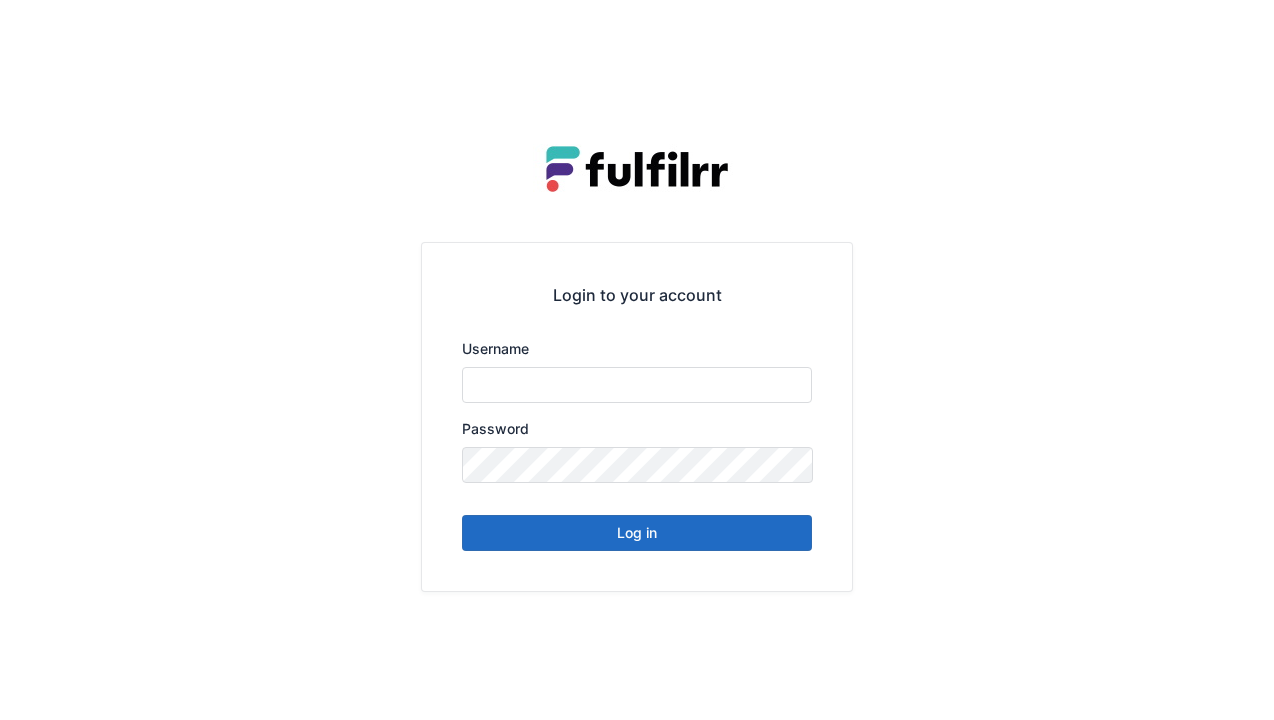 scroll, scrollTop: 0, scrollLeft: 0, axis: both 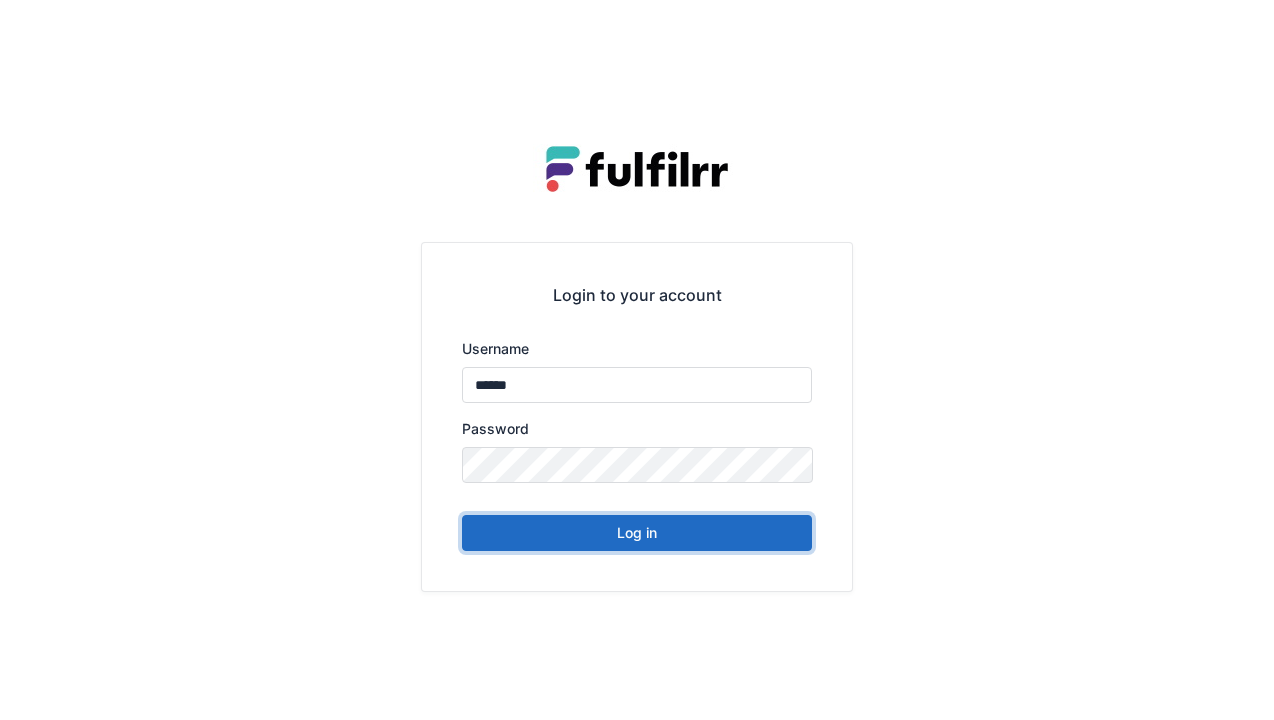 click on "Log in" at bounding box center (637, 533) 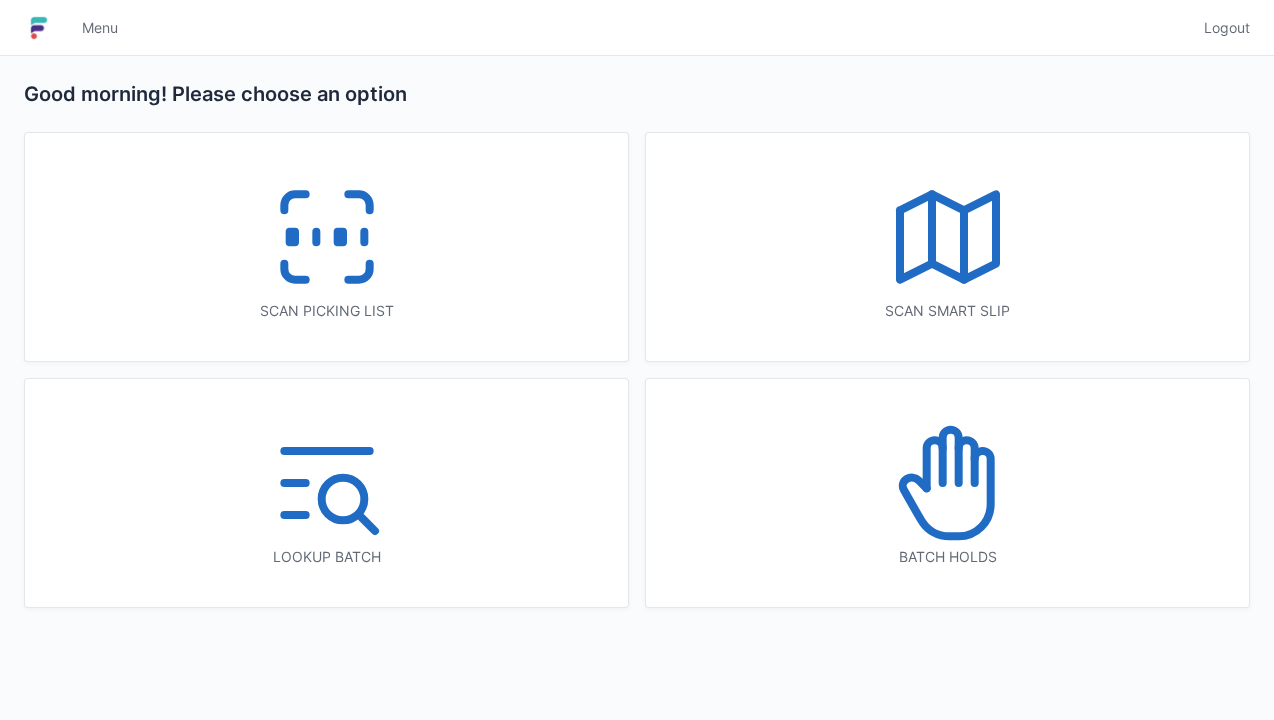 scroll, scrollTop: 0, scrollLeft: 0, axis: both 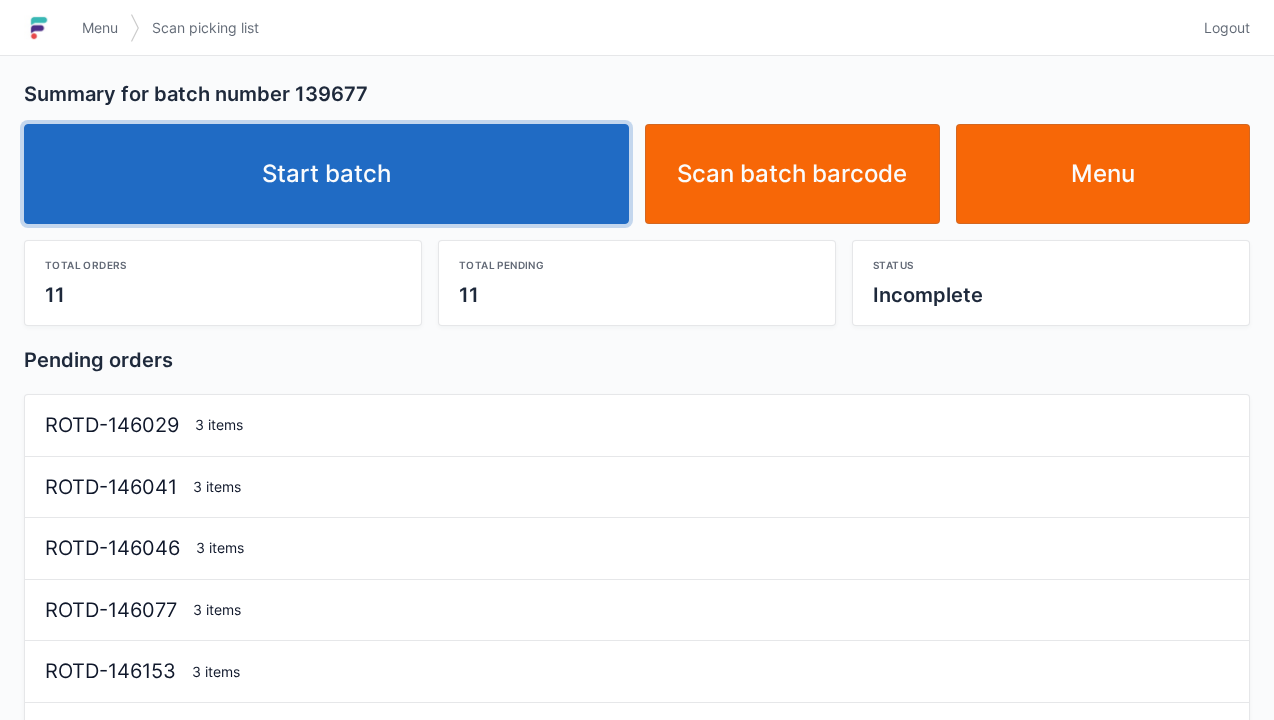 click on "Start batch" at bounding box center (326, 174) 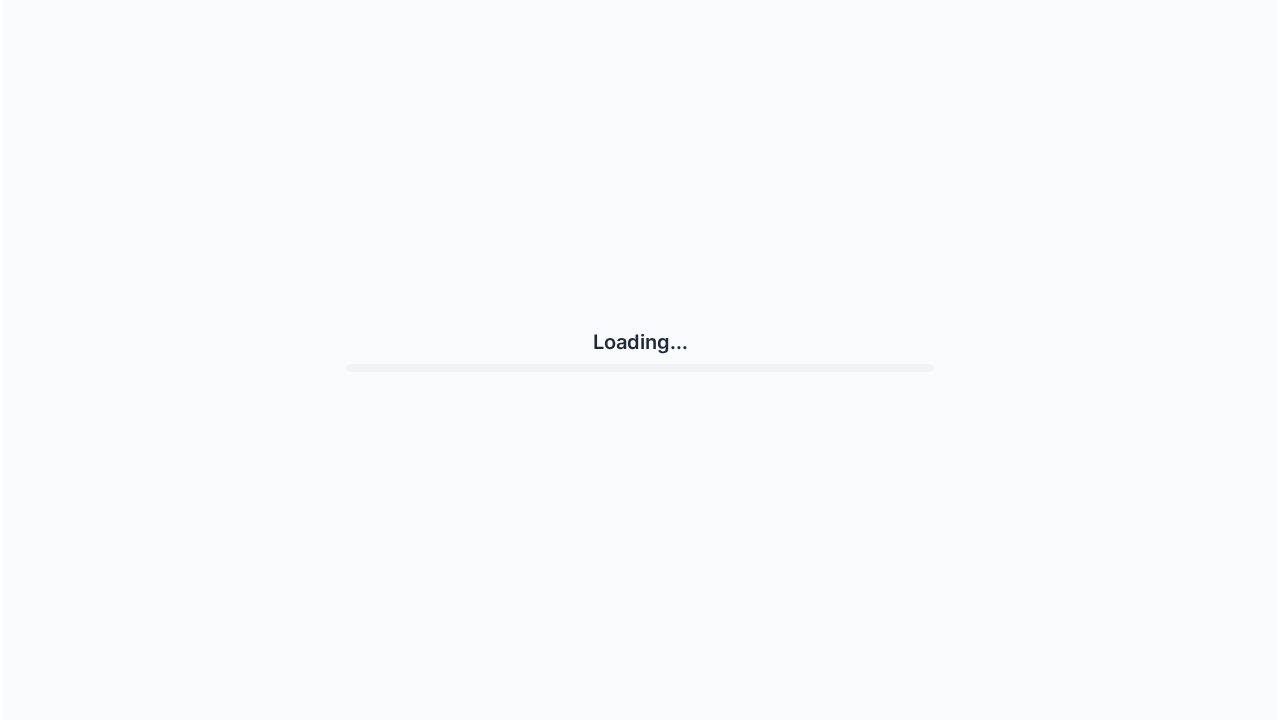 scroll, scrollTop: 0, scrollLeft: 0, axis: both 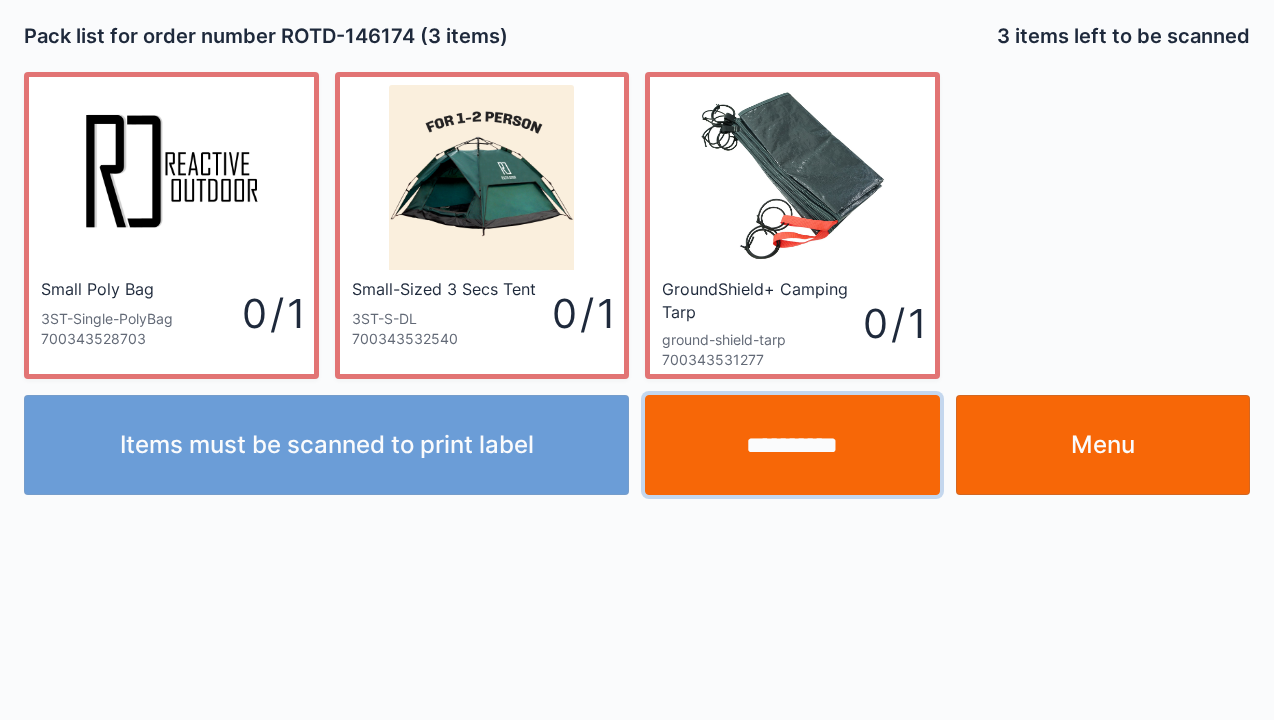 click on "**********" at bounding box center [792, 445] 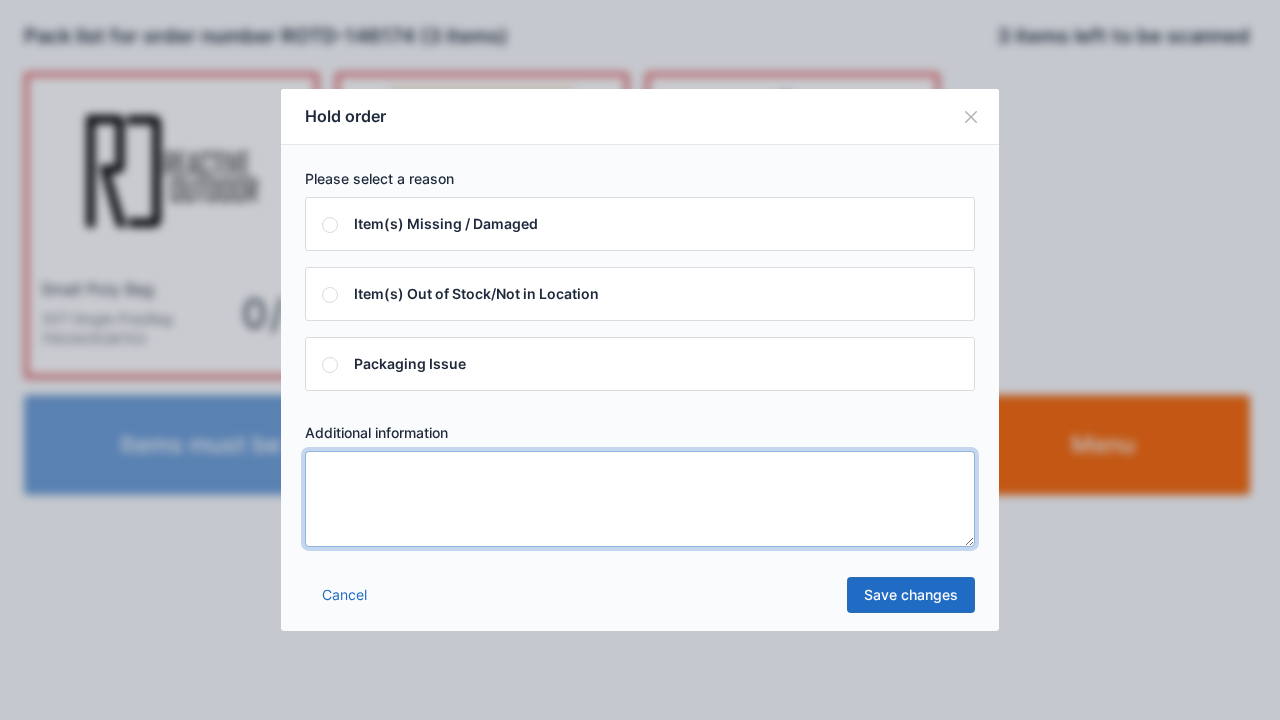 click at bounding box center (640, 499) 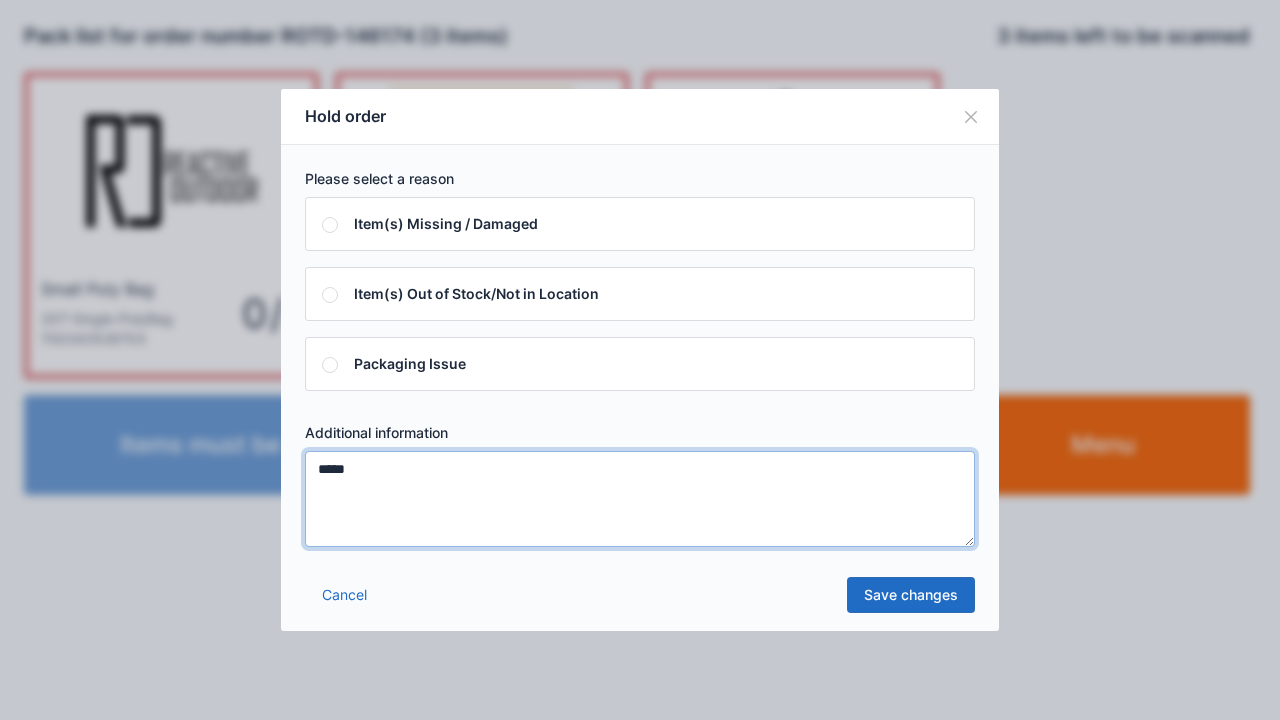 type on "*****" 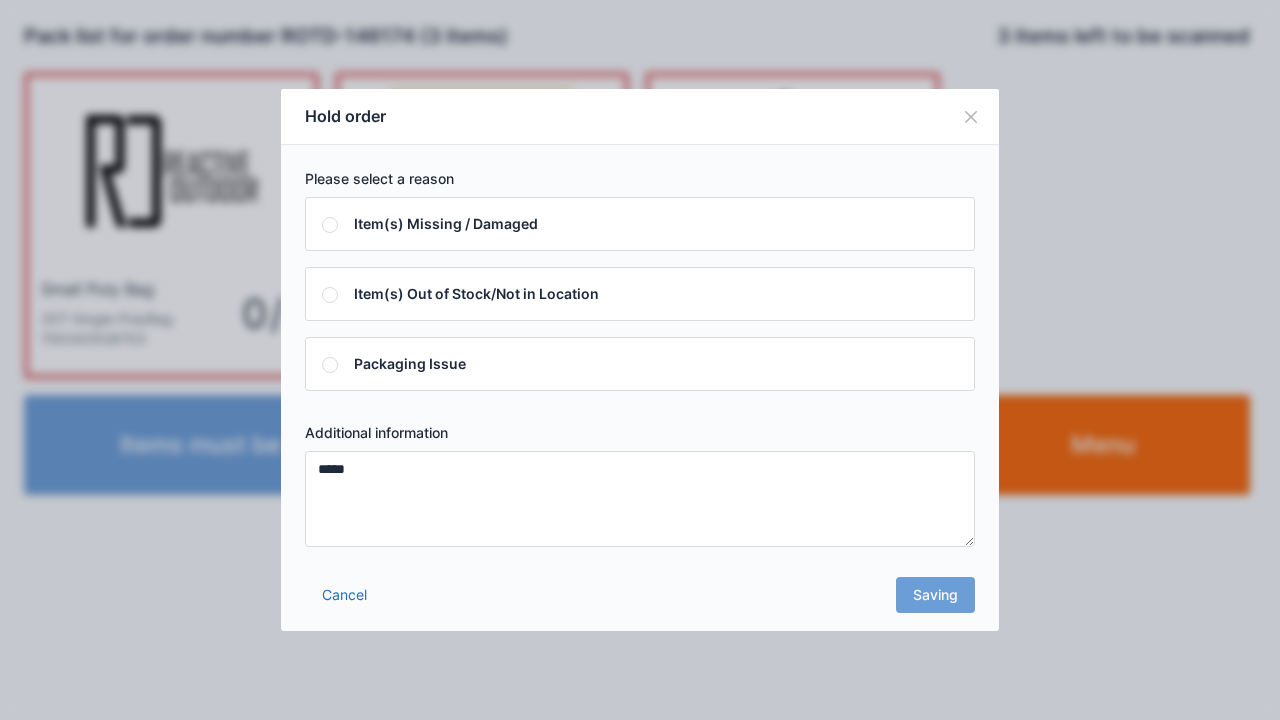 click on "Cancel  Saving" at bounding box center (640, 601) 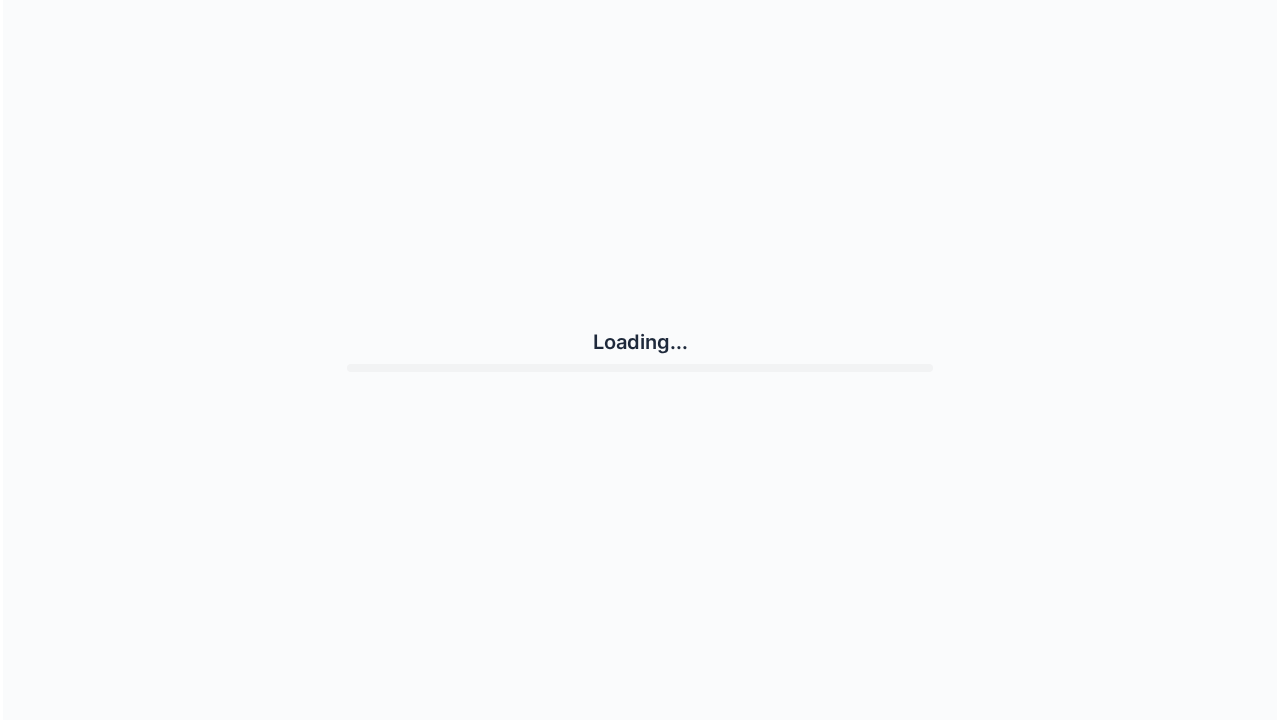 scroll, scrollTop: 0, scrollLeft: 0, axis: both 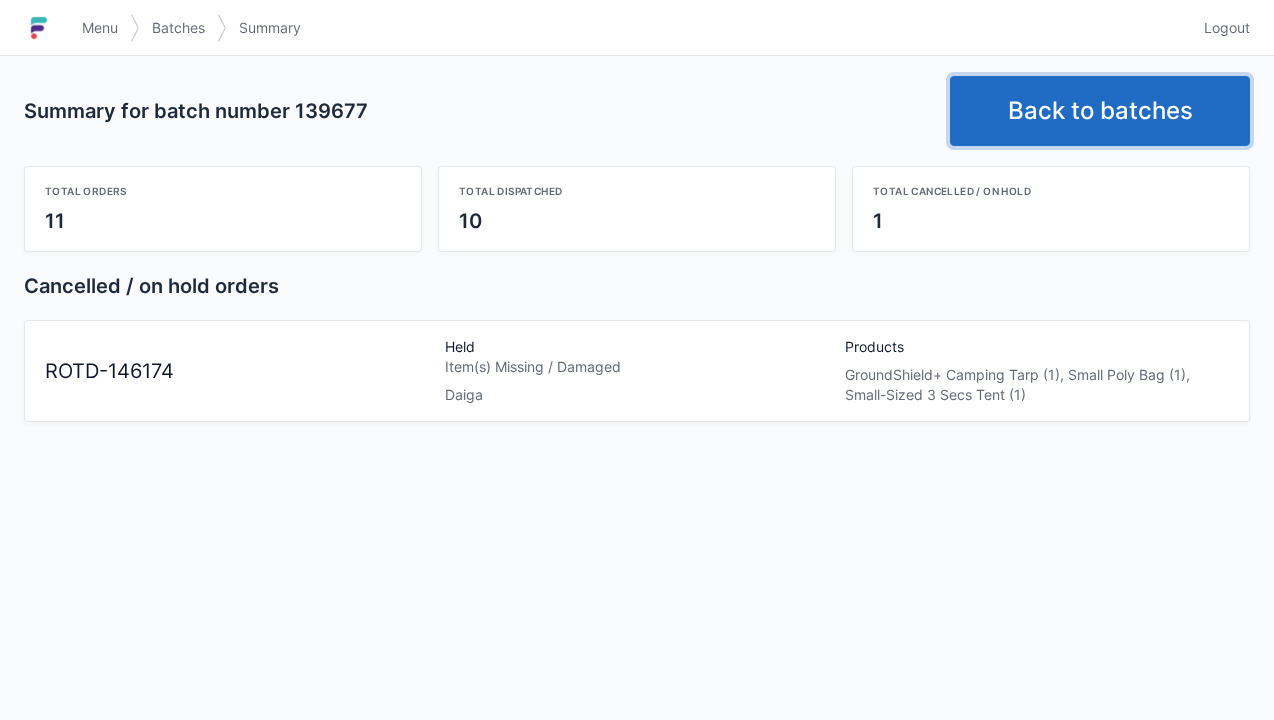 click on "Back to batches" at bounding box center [1100, 111] 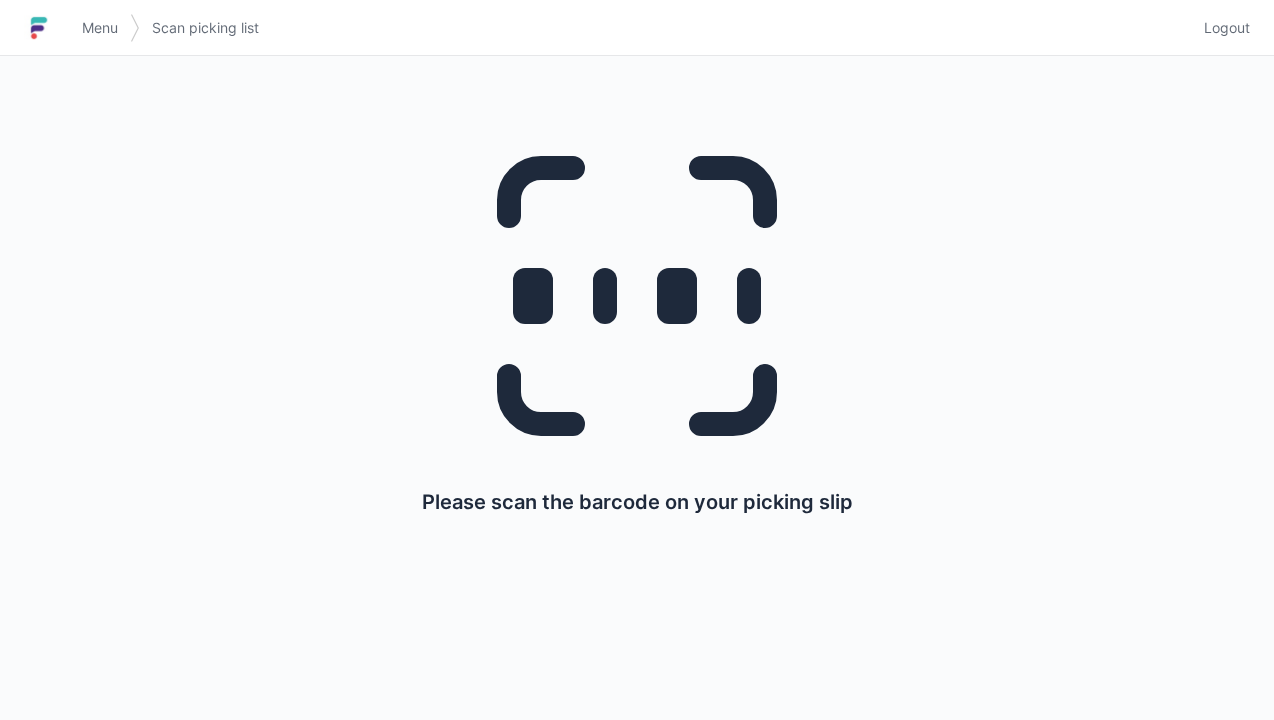 scroll, scrollTop: 0, scrollLeft: 0, axis: both 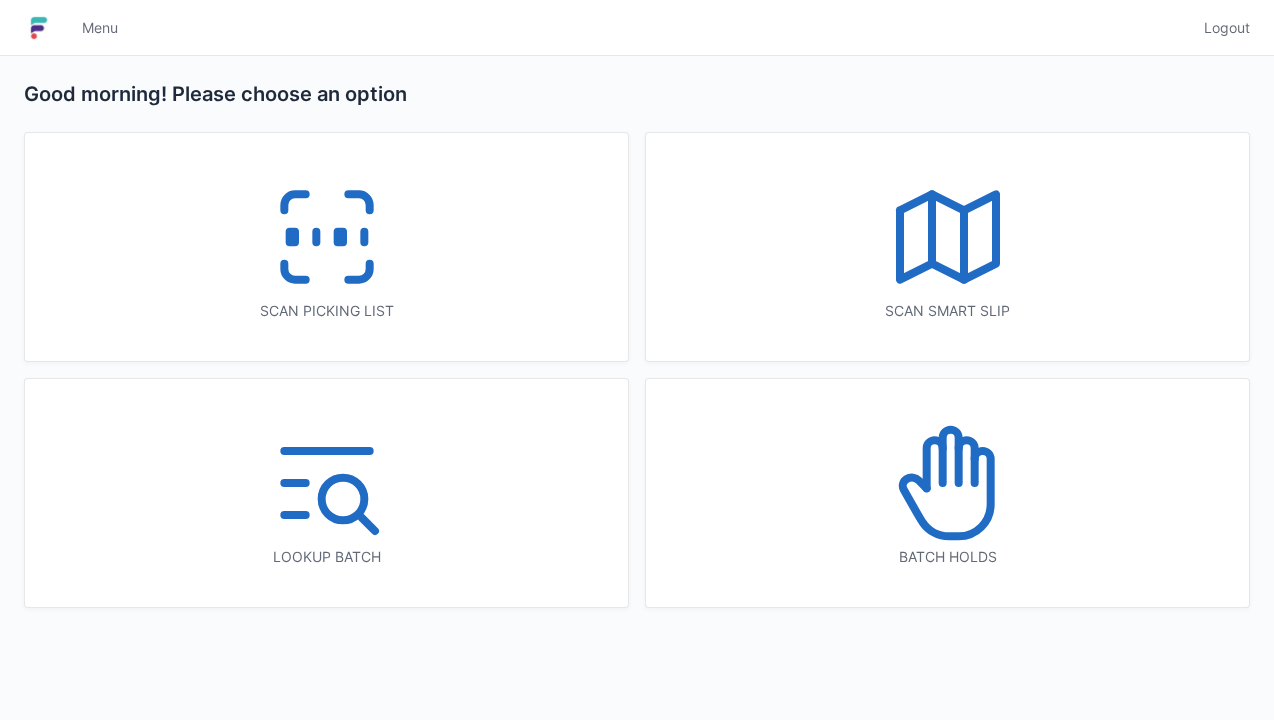 click 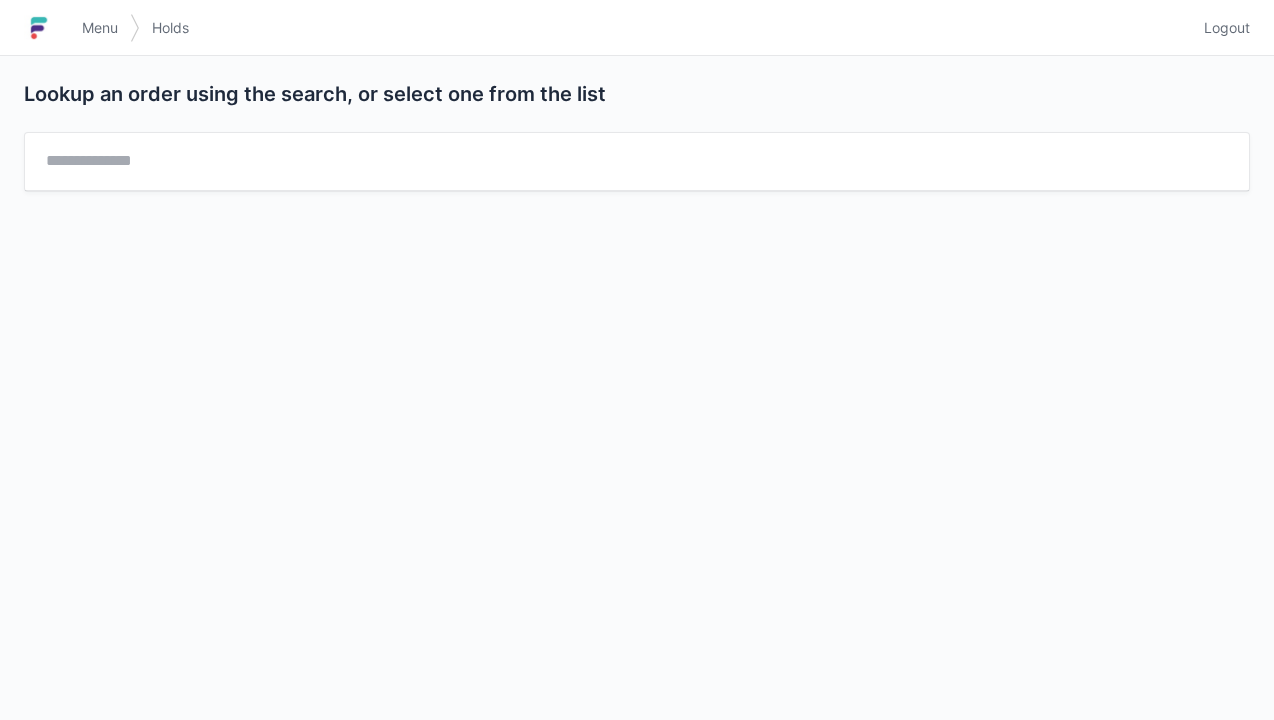 scroll, scrollTop: 0, scrollLeft: 0, axis: both 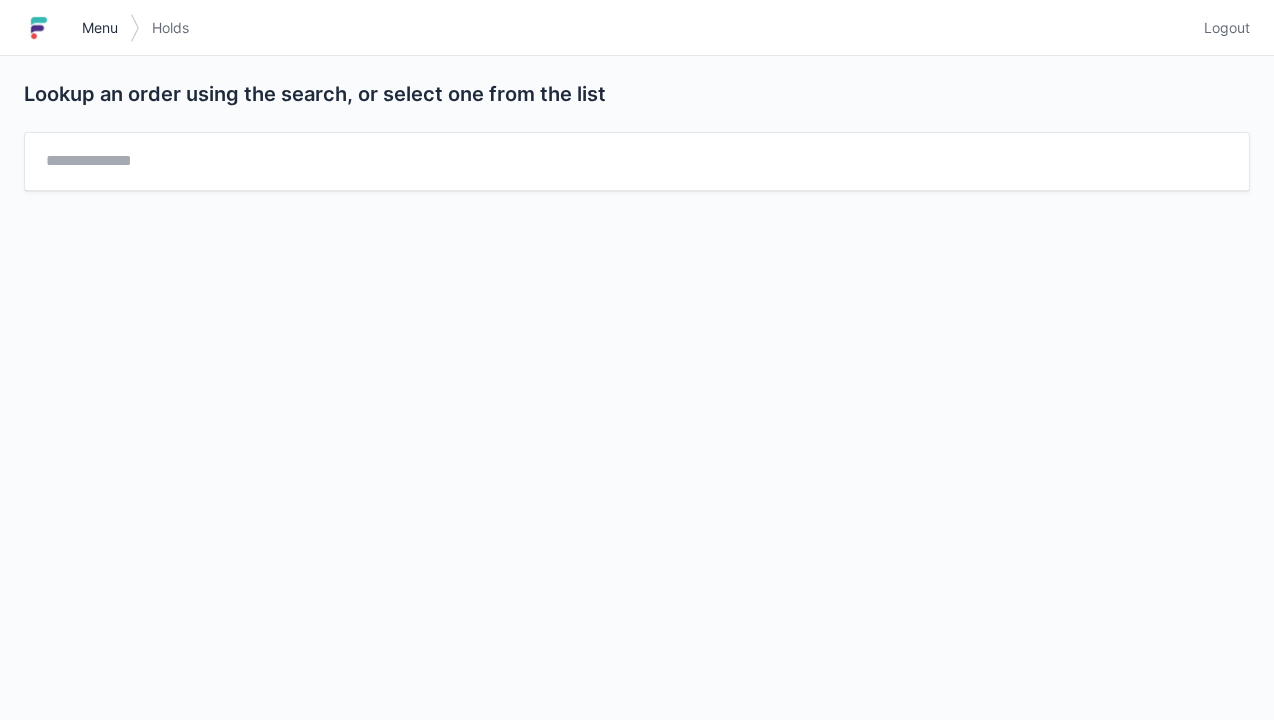 click on "Menu" at bounding box center [100, 28] 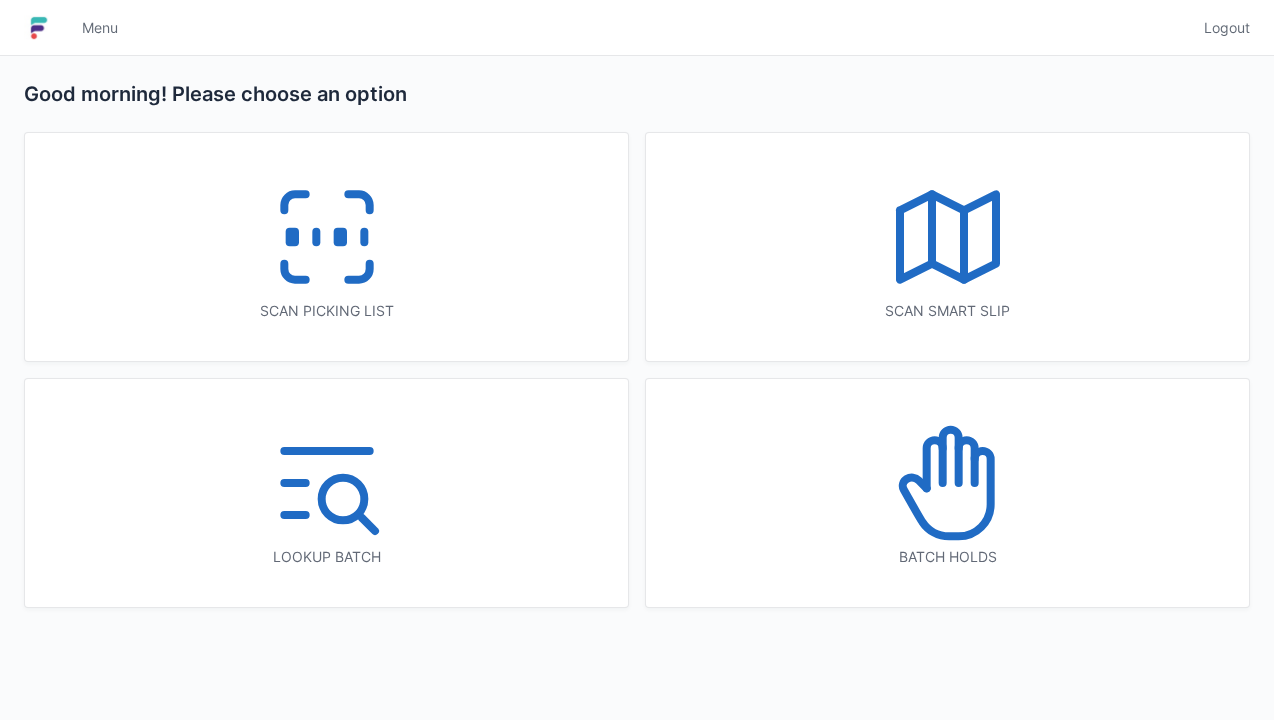 scroll, scrollTop: 0, scrollLeft: 0, axis: both 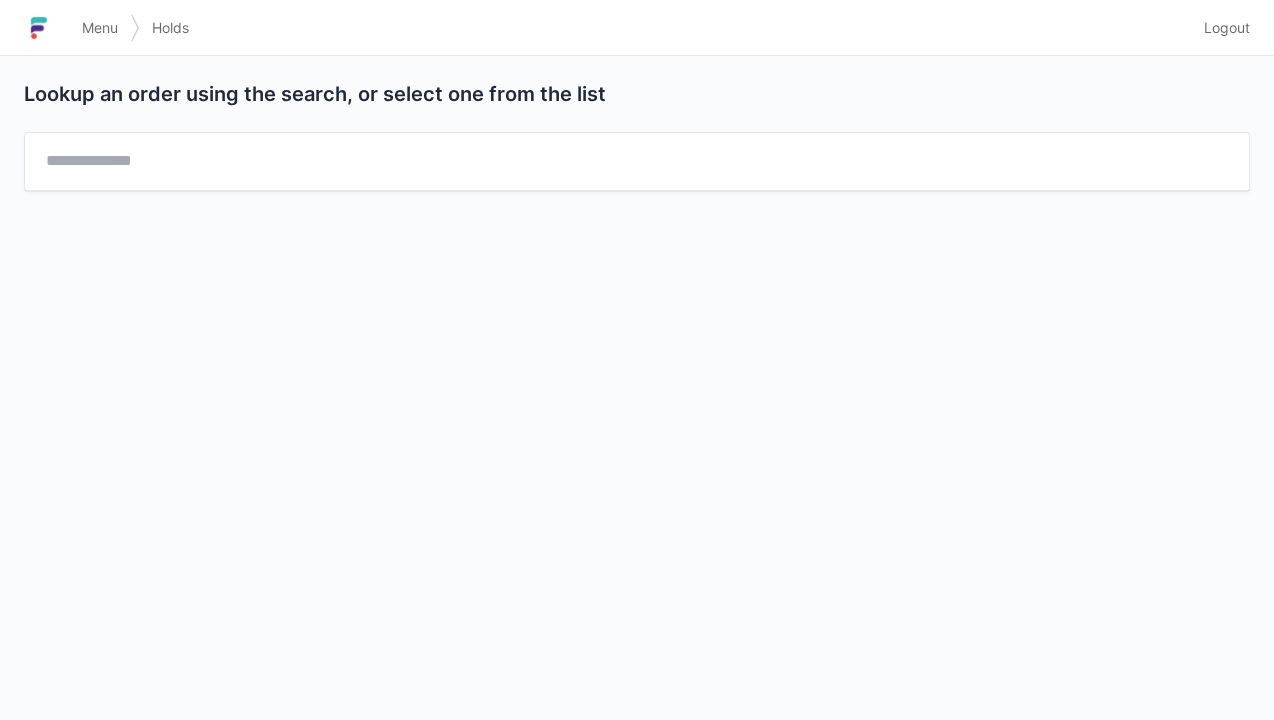 click on "Lookup an order using the search, or select one from the list" at bounding box center [637, 388] 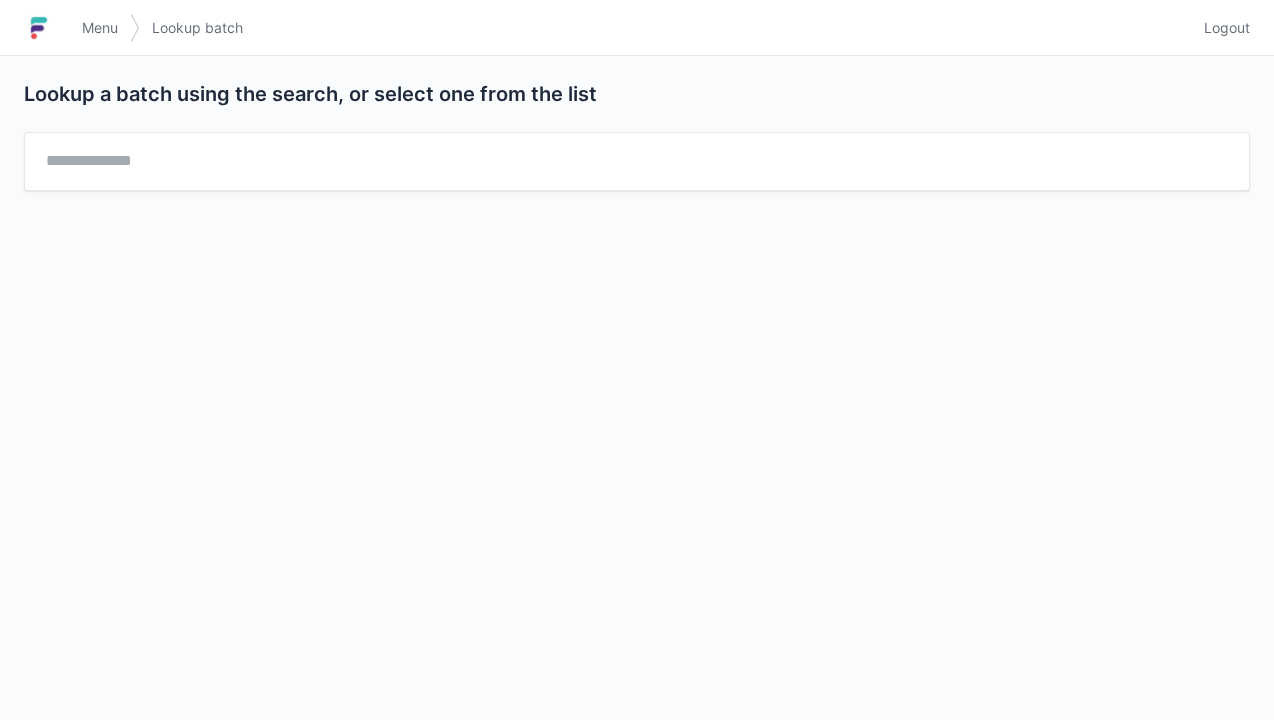 scroll, scrollTop: 0, scrollLeft: 0, axis: both 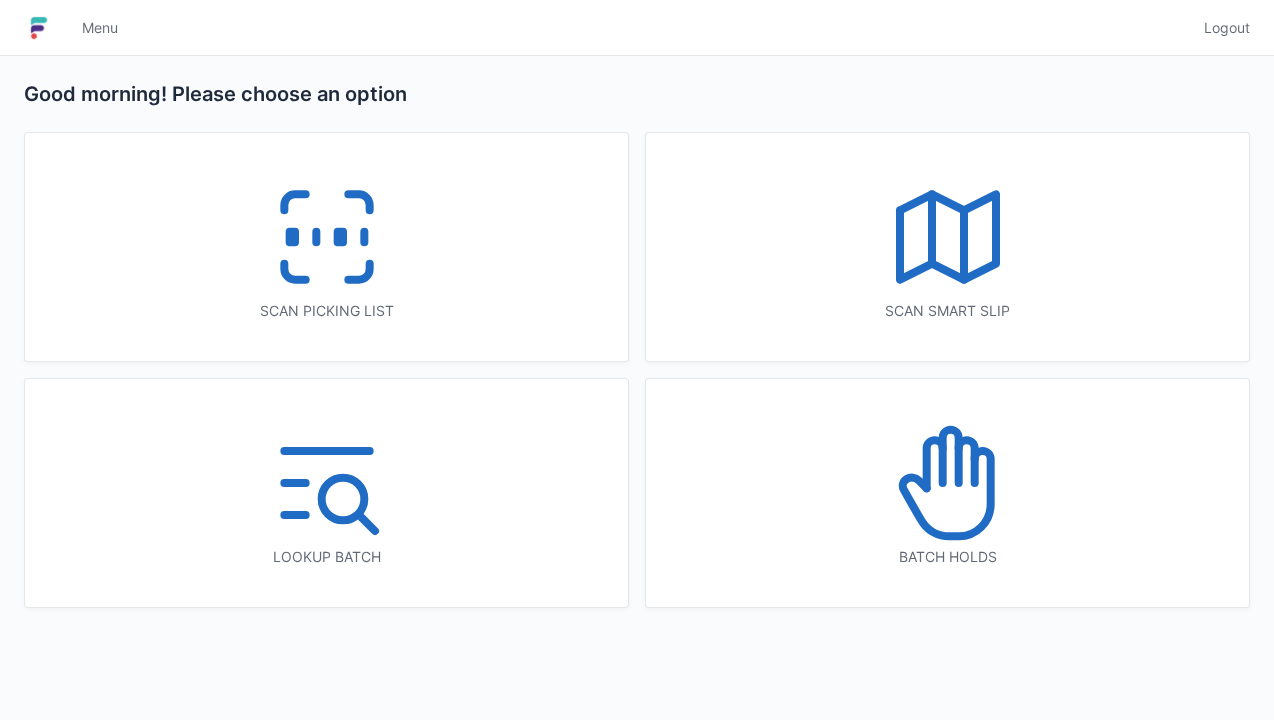 click 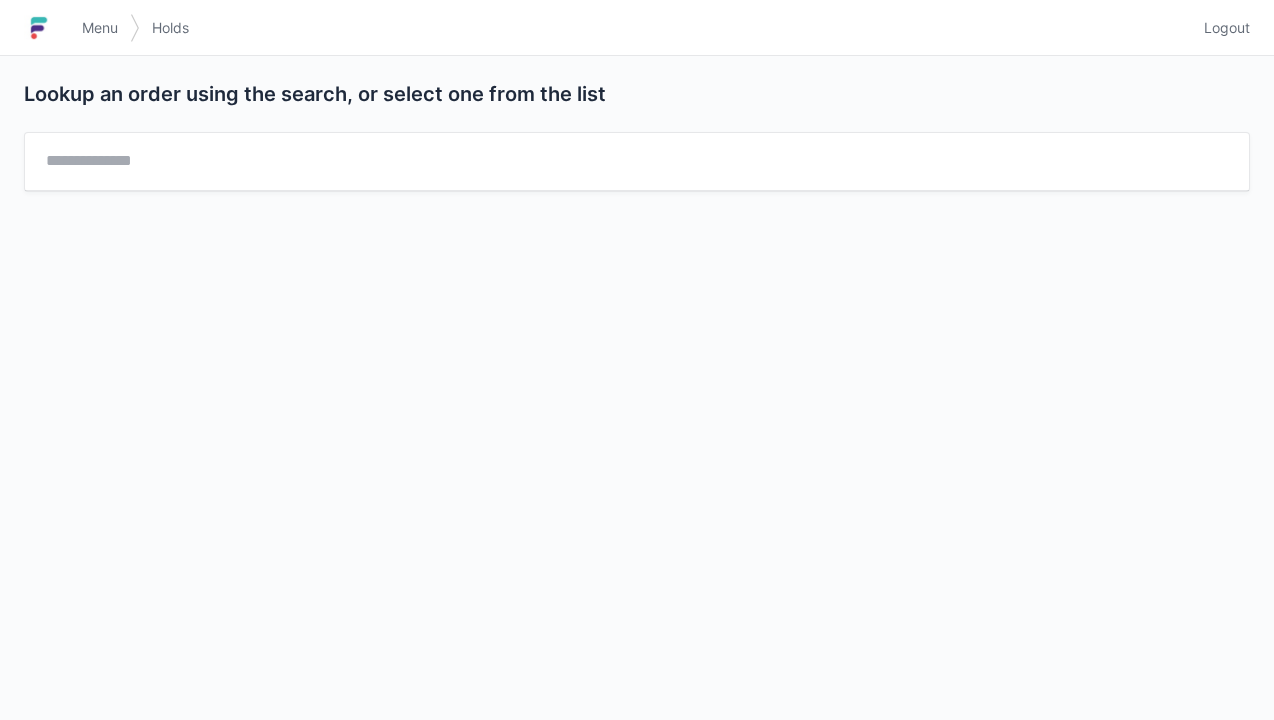 scroll, scrollTop: 0, scrollLeft: 0, axis: both 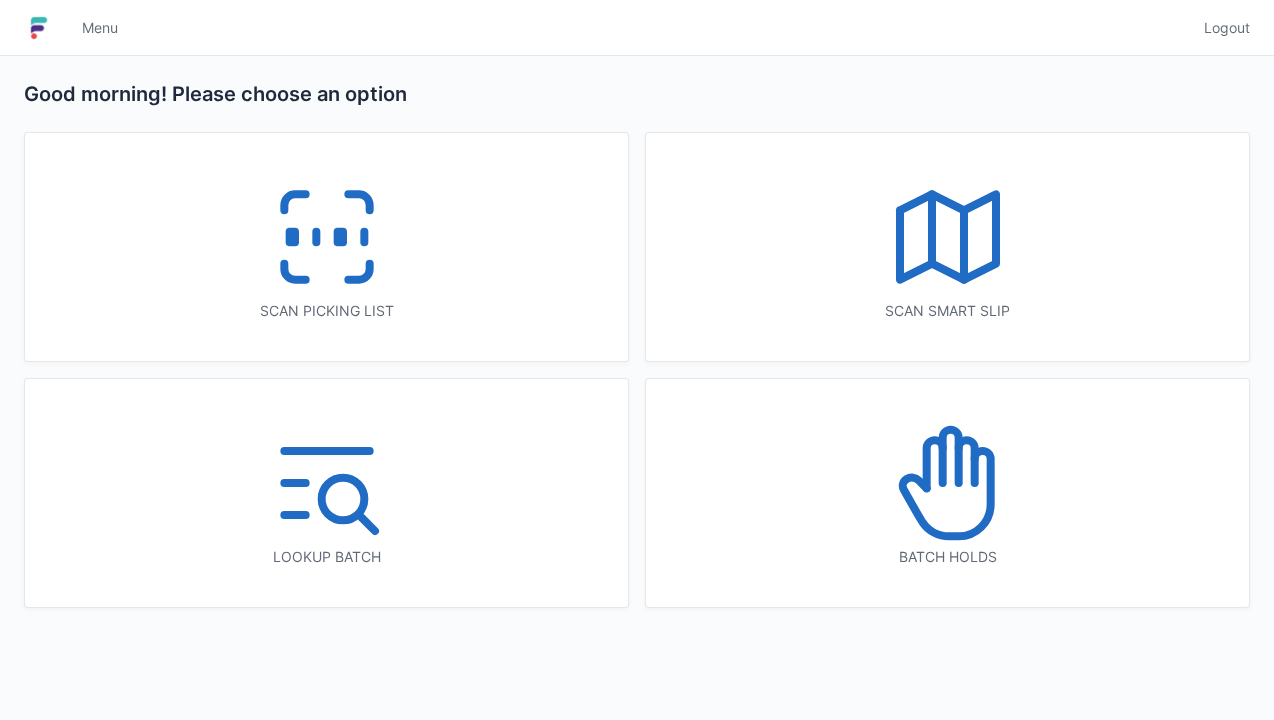 click 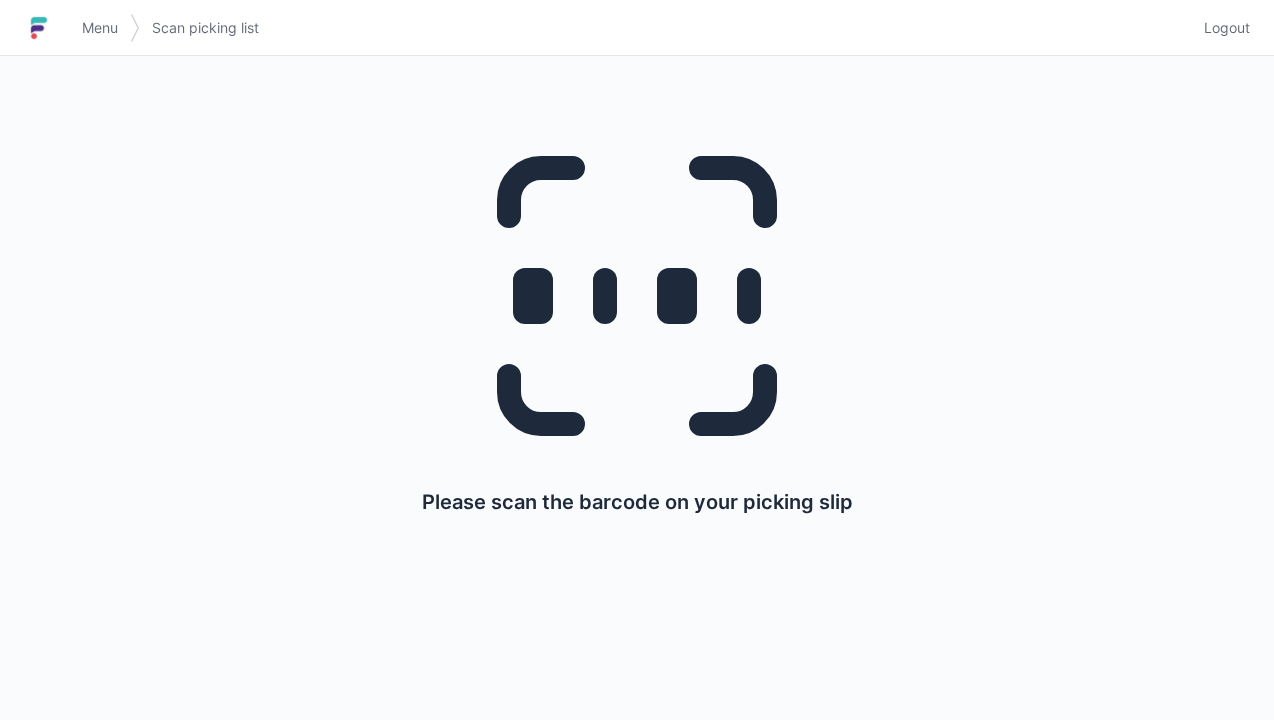 scroll, scrollTop: 0, scrollLeft: 0, axis: both 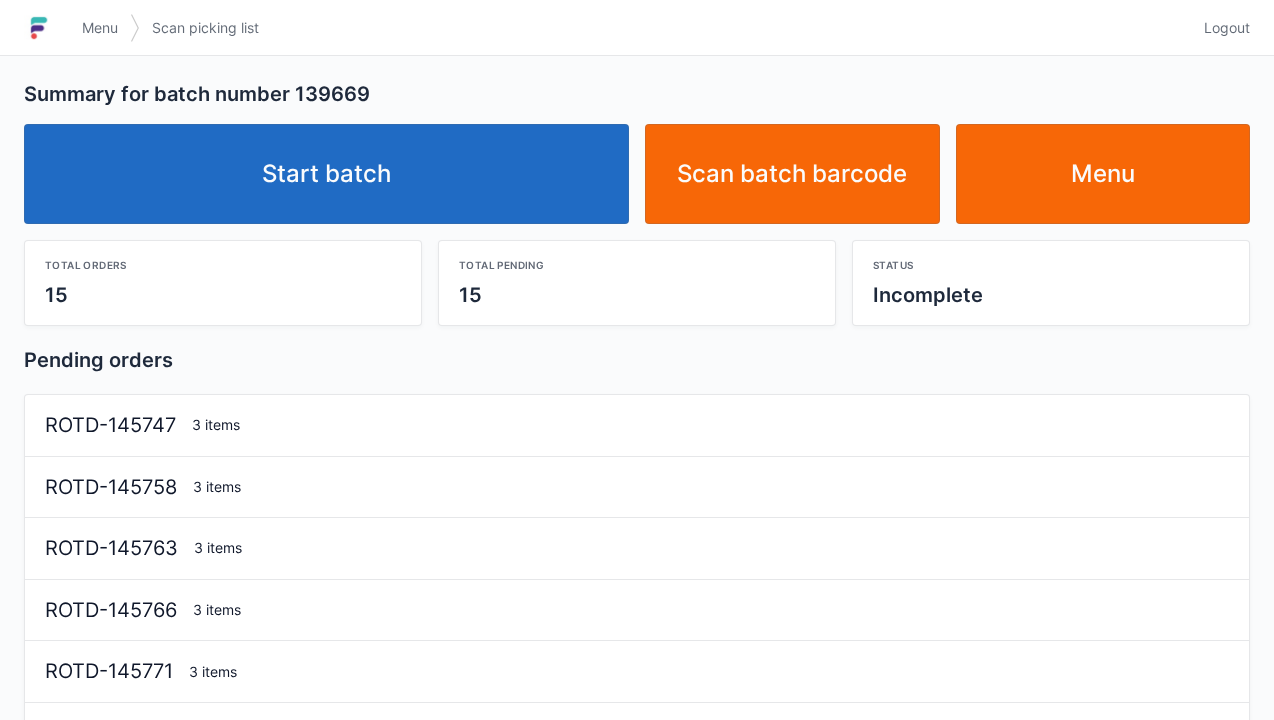 click on "Start batch" at bounding box center (326, 174) 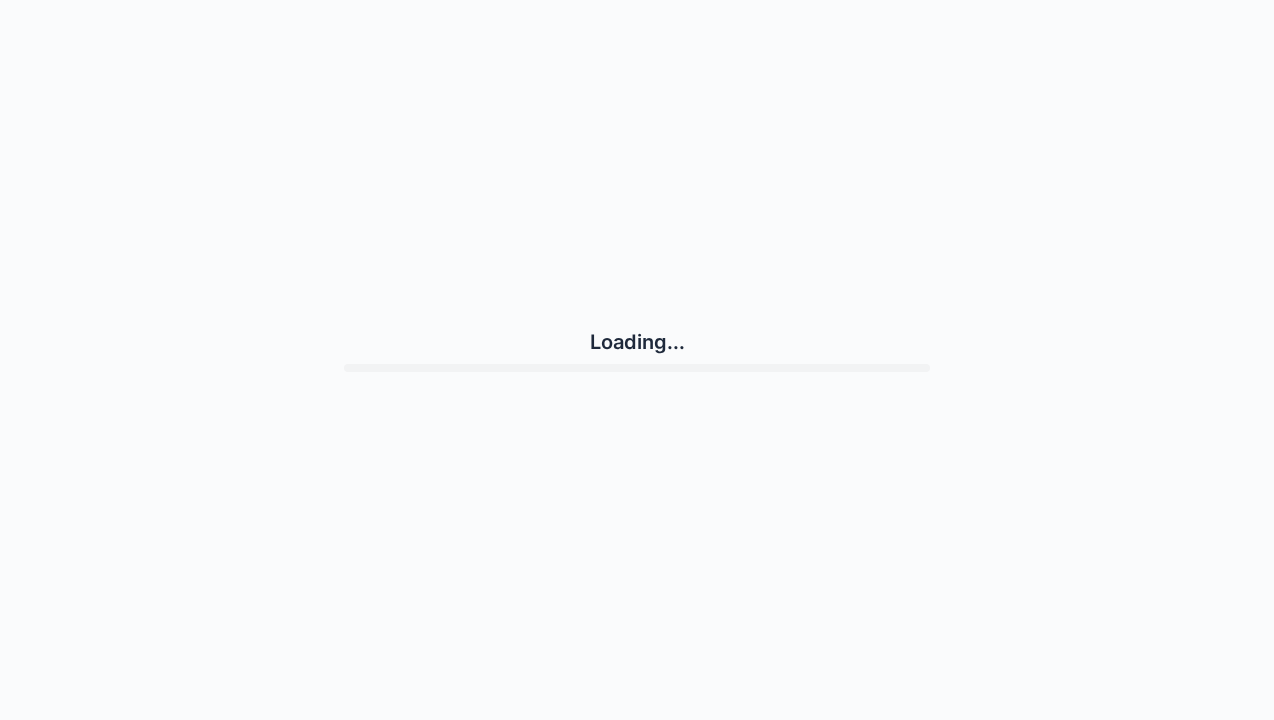 scroll, scrollTop: 0, scrollLeft: 0, axis: both 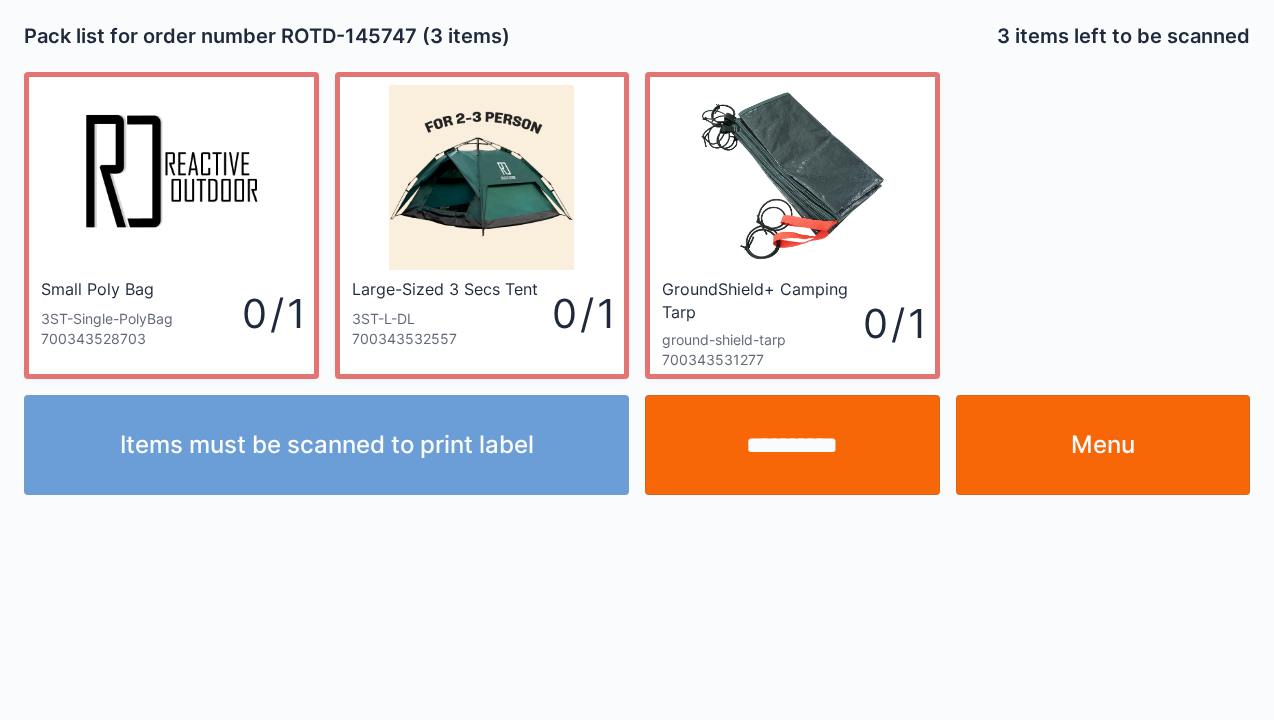 click on "Menu" at bounding box center [1103, 445] 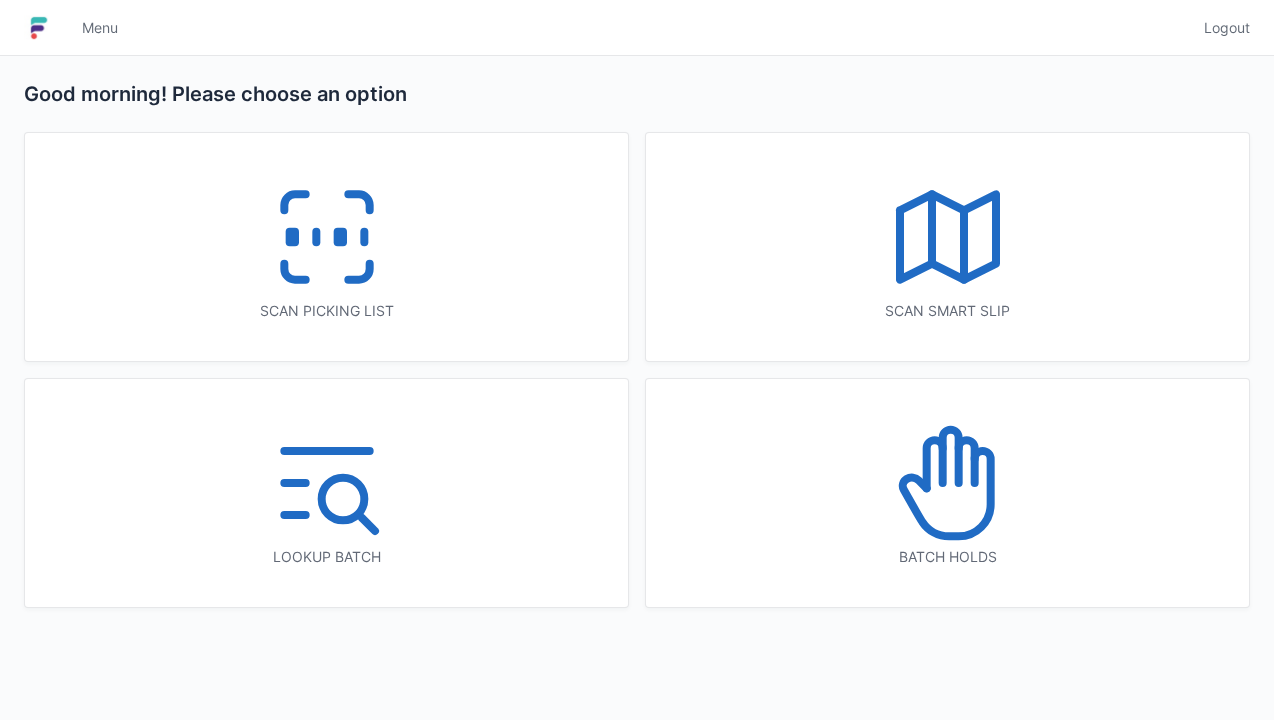 scroll, scrollTop: 0, scrollLeft: 0, axis: both 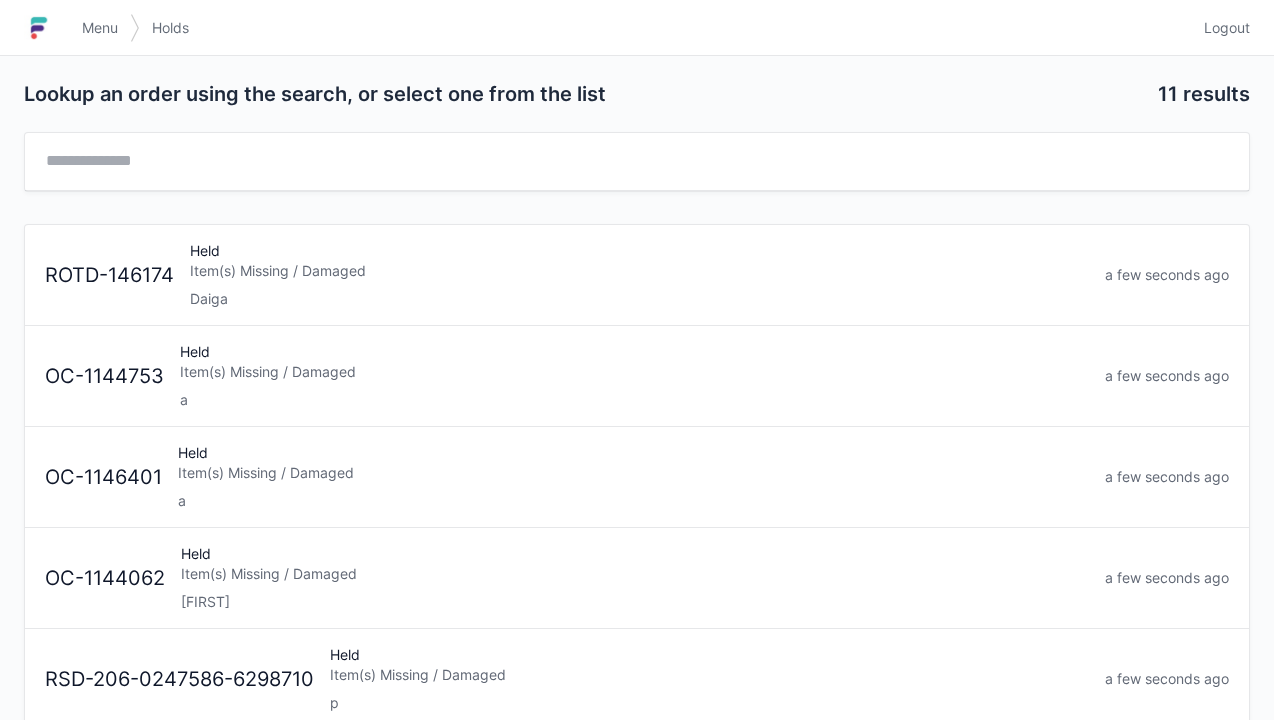 click on "Item(s) Missing / Damaged" at bounding box center (639, 271) 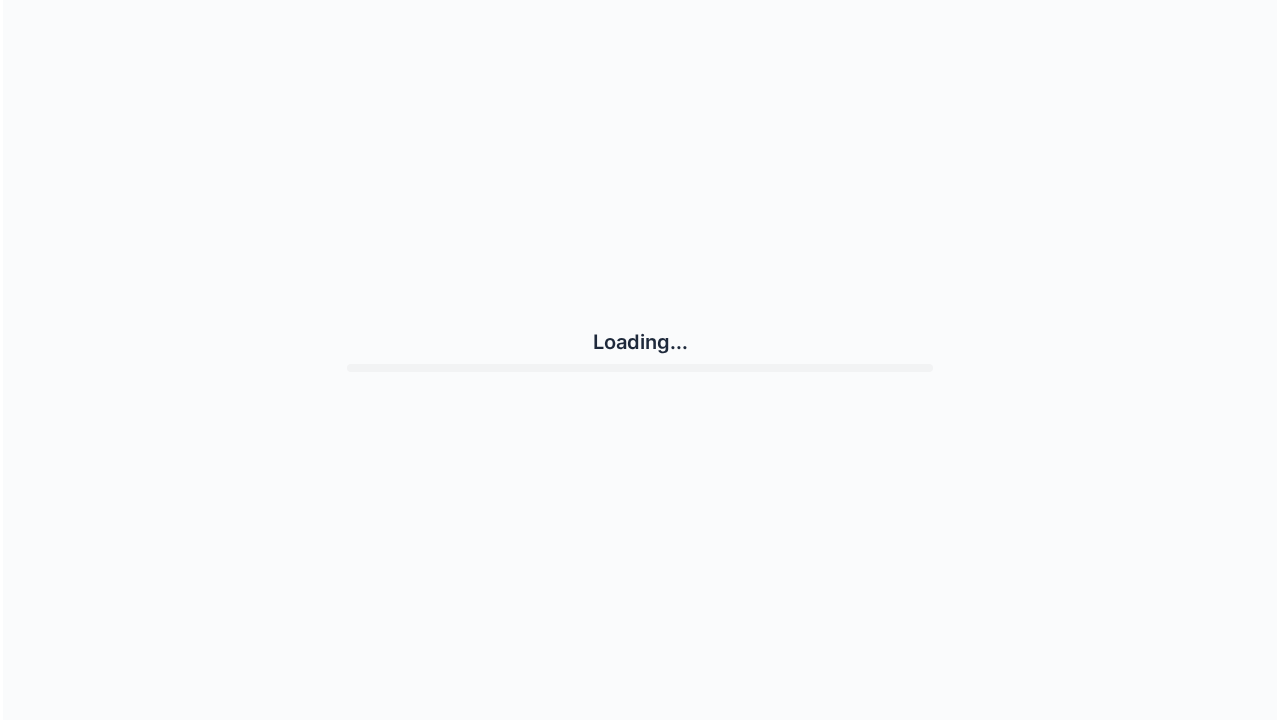 scroll, scrollTop: 0, scrollLeft: 0, axis: both 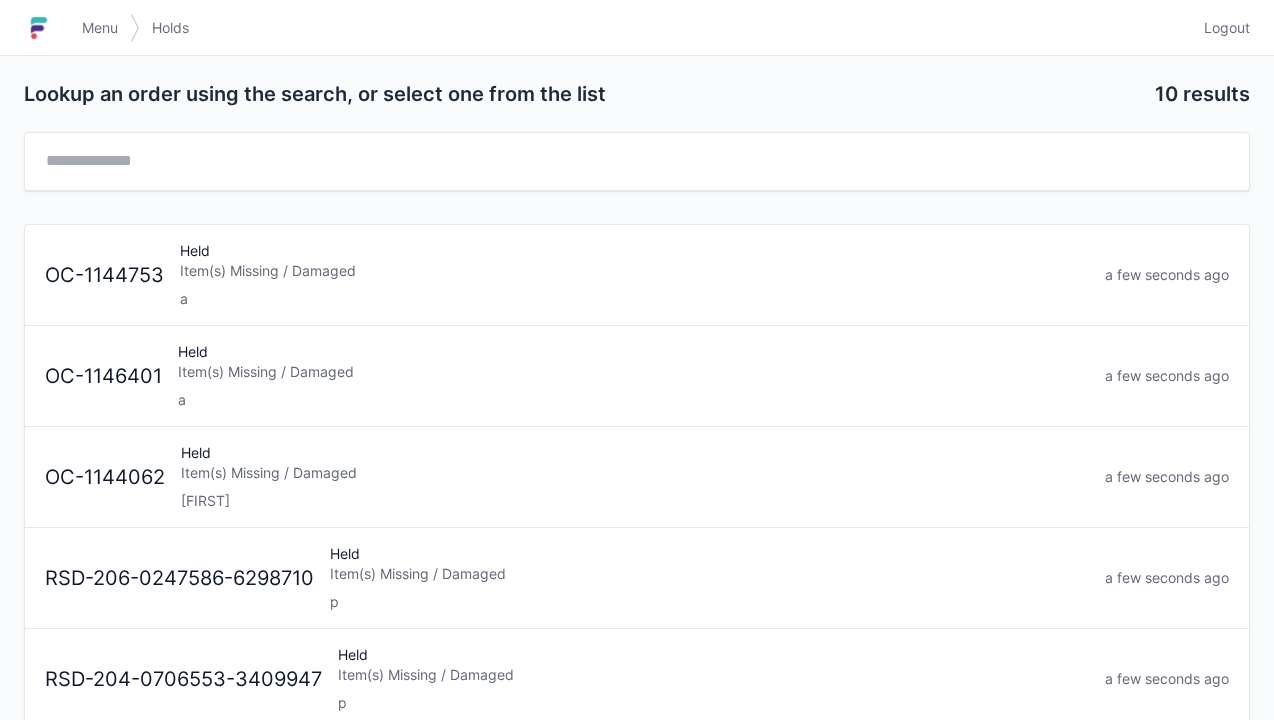 click on "Menu" at bounding box center (100, 28) 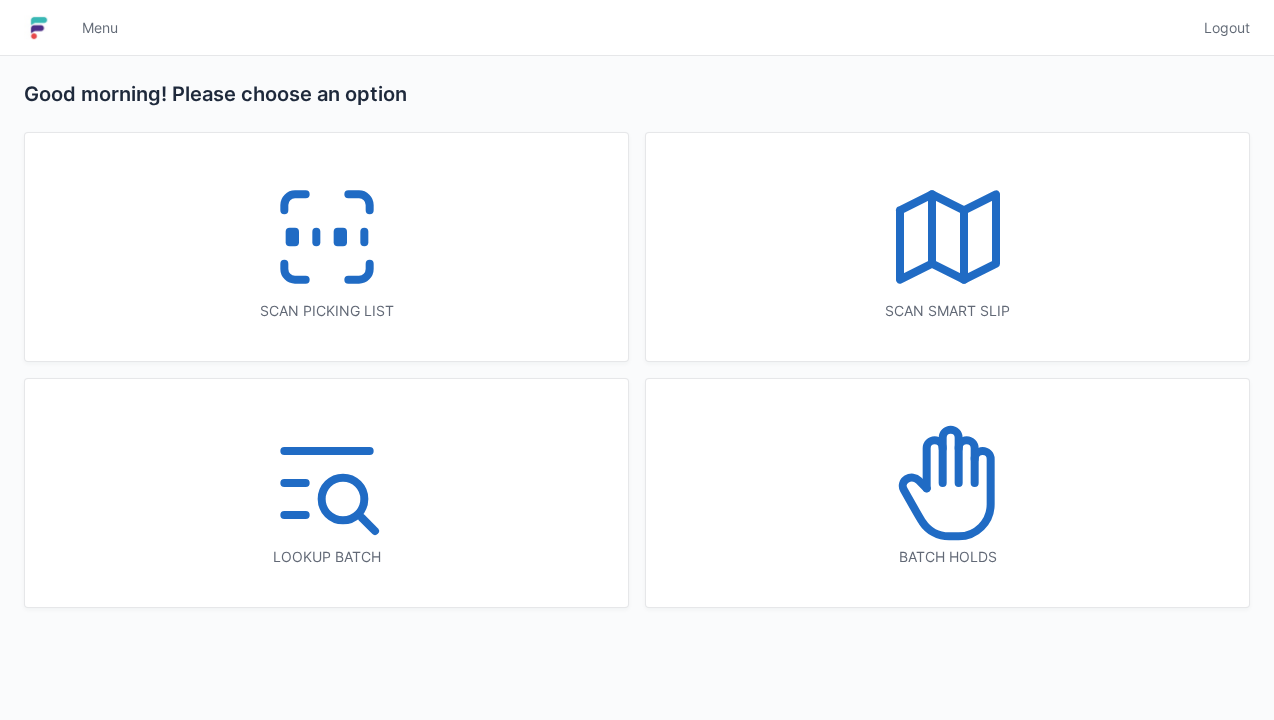 scroll, scrollTop: 0, scrollLeft: 0, axis: both 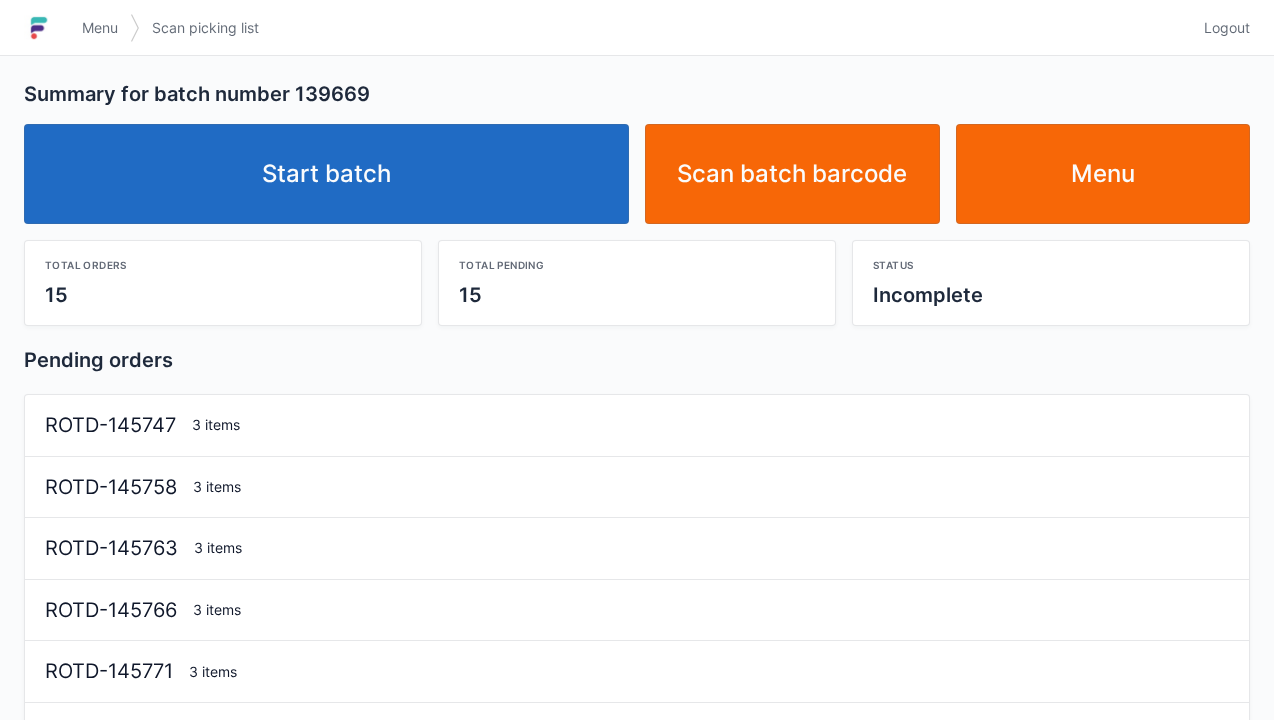 click on "Start batch" at bounding box center (326, 174) 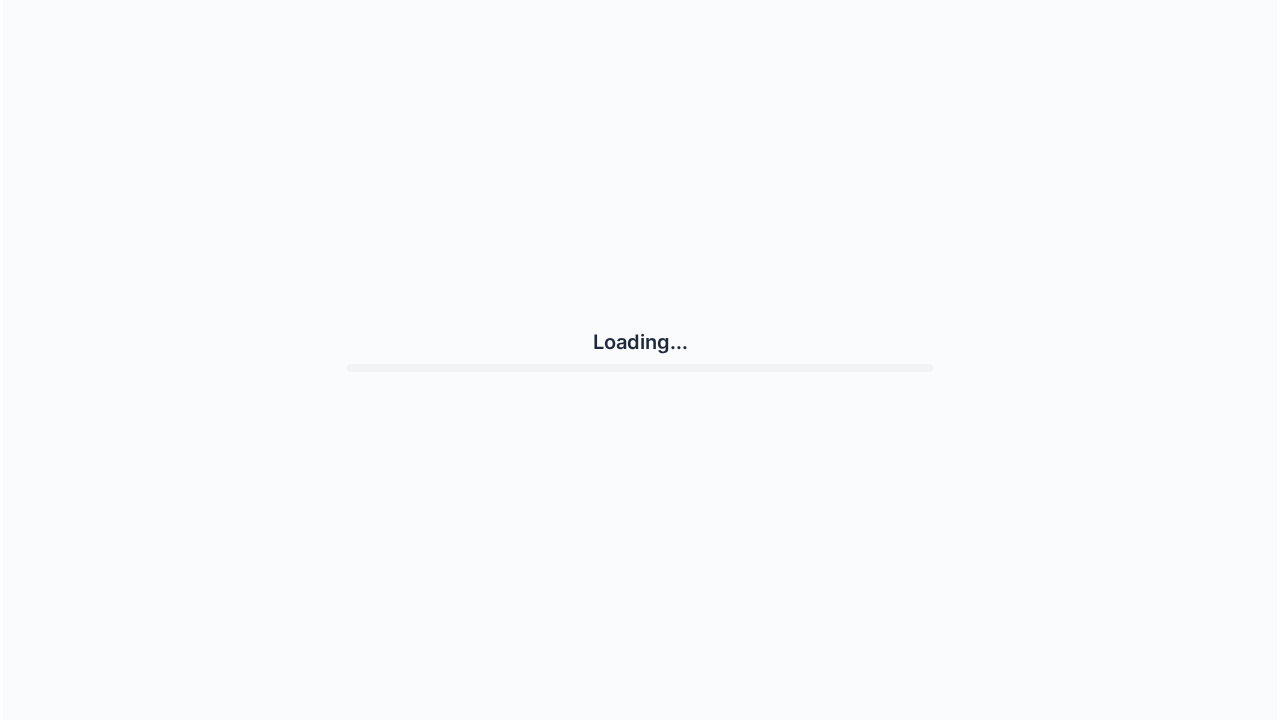 scroll, scrollTop: 0, scrollLeft: 0, axis: both 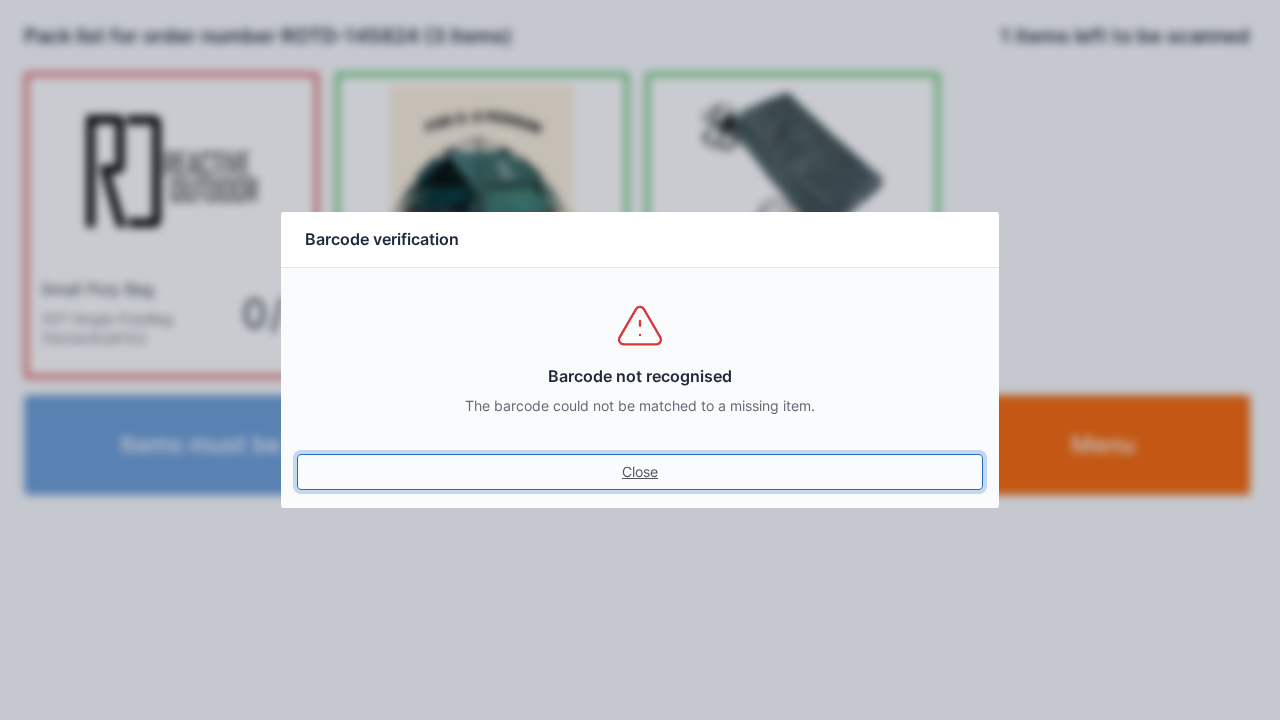 click on "Close" at bounding box center [640, 472] 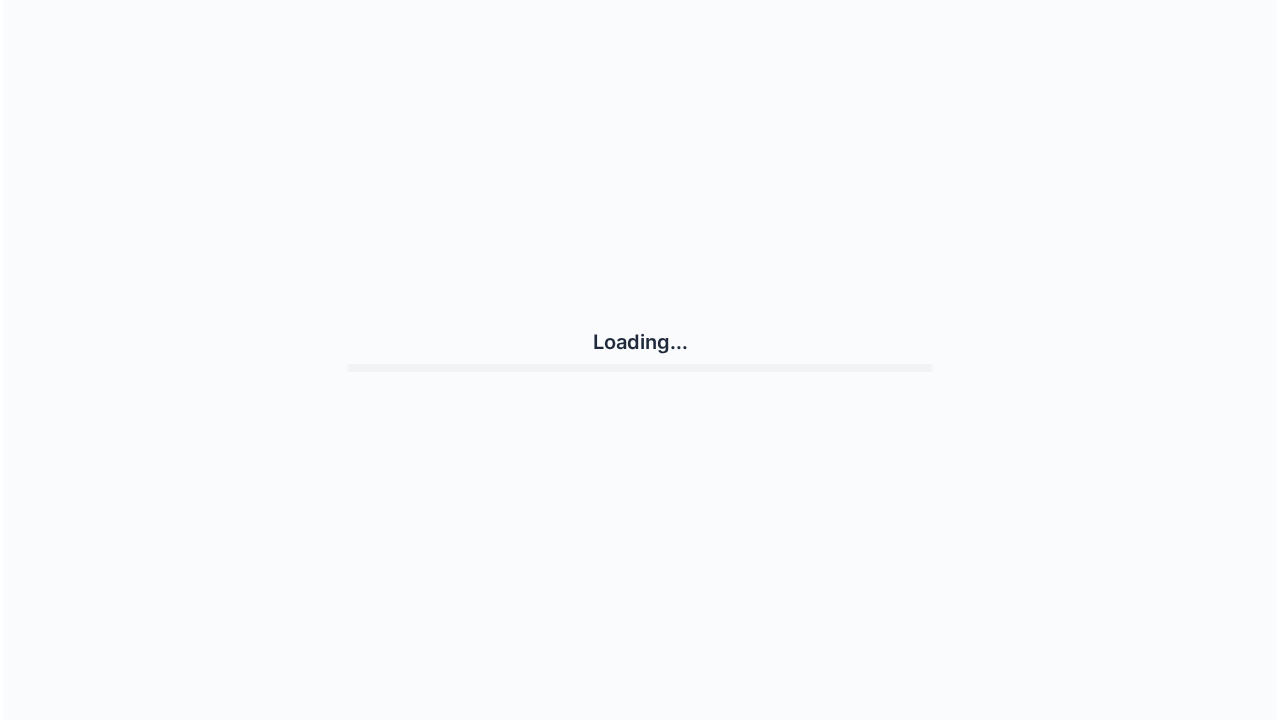 scroll, scrollTop: 0, scrollLeft: 0, axis: both 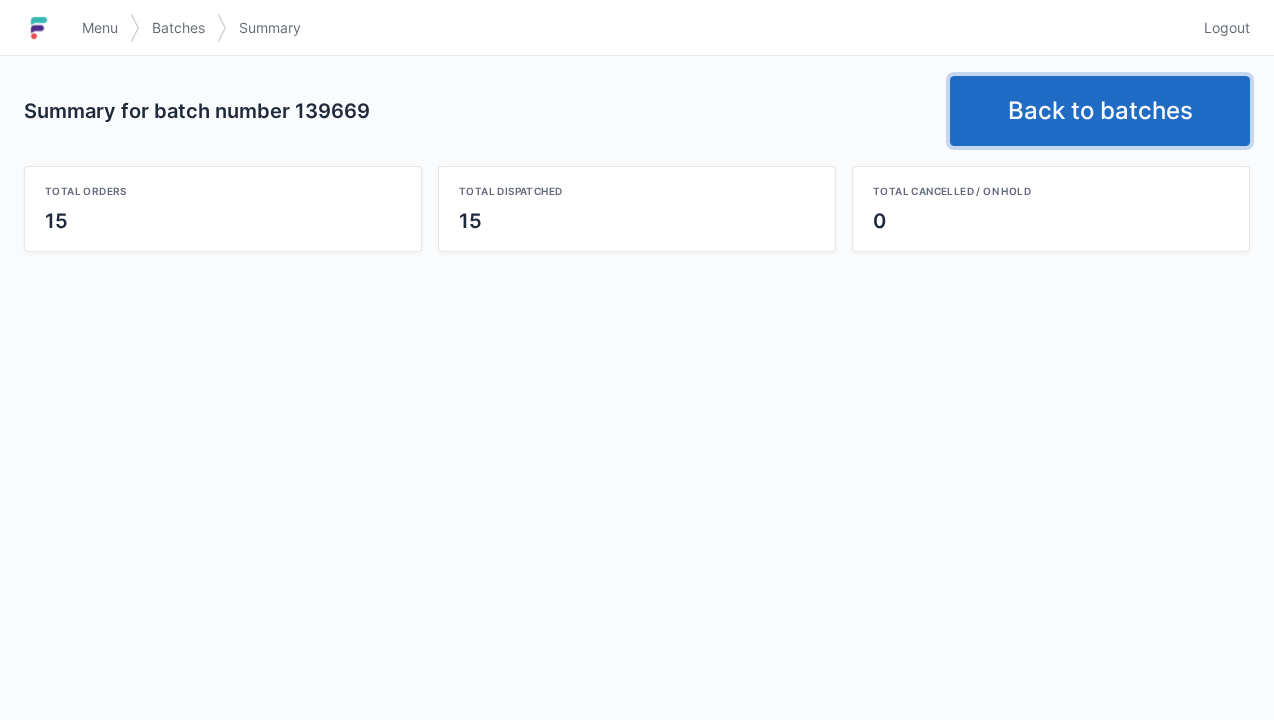 click on "Back to batches" at bounding box center (1100, 111) 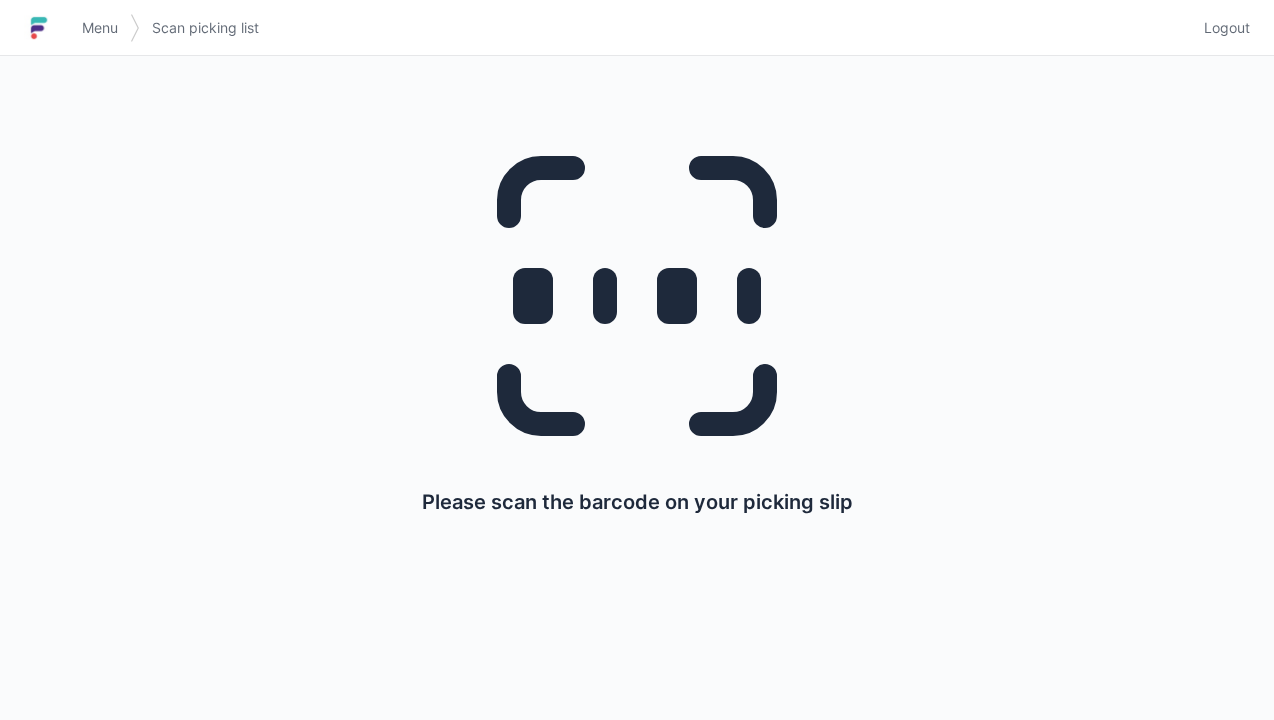 scroll, scrollTop: 0, scrollLeft: 0, axis: both 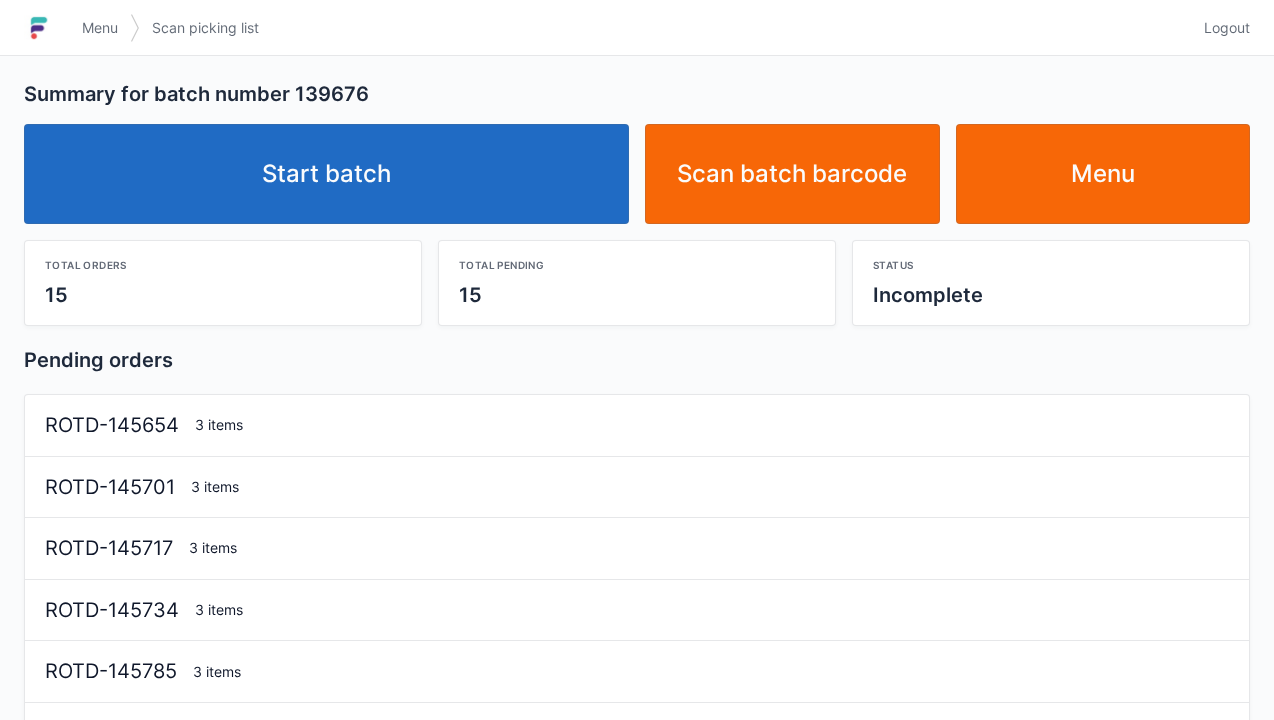 click on "Start batch" at bounding box center (326, 174) 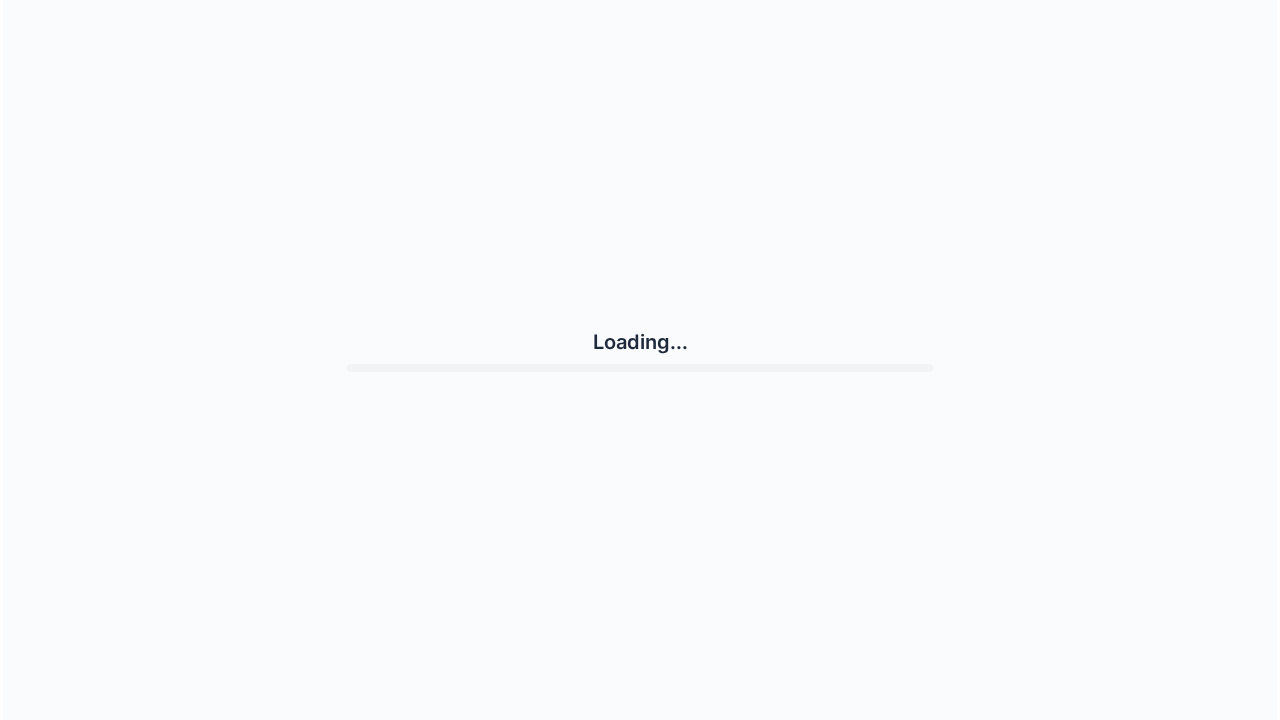 scroll, scrollTop: 0, scrollLeft: 0, axis: both 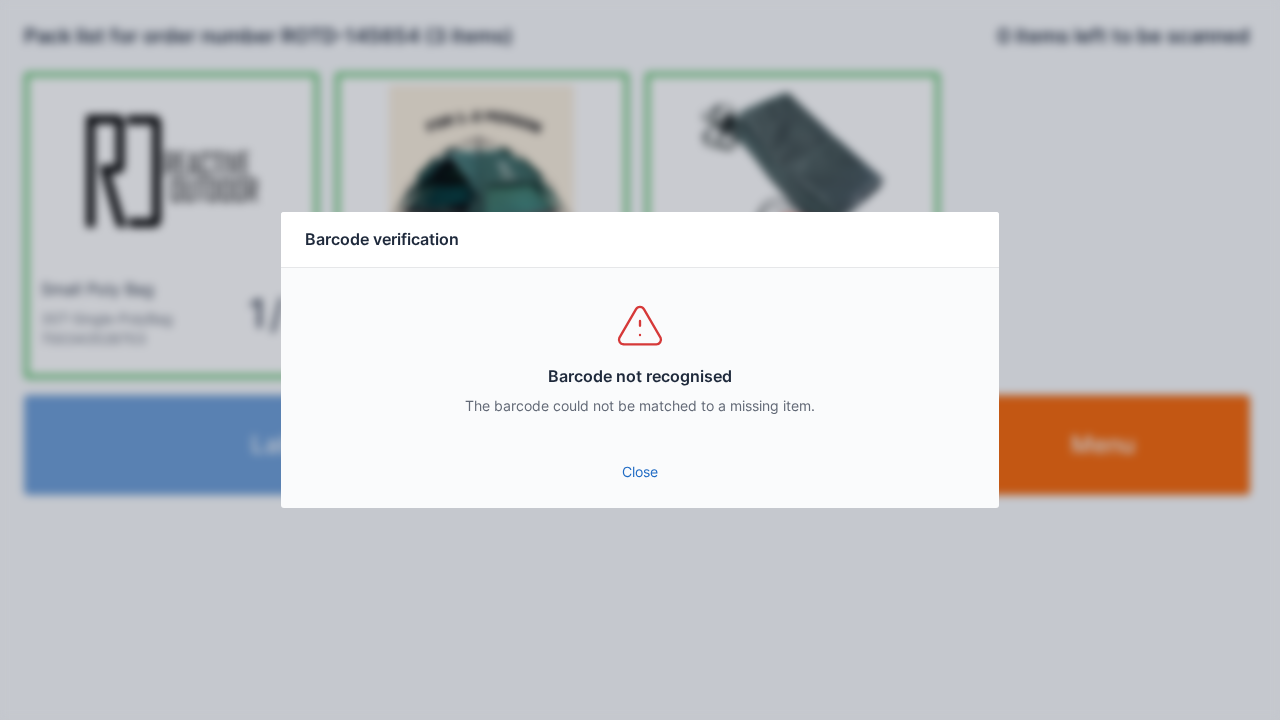 click on "Close" at bounding box center [640, 472] 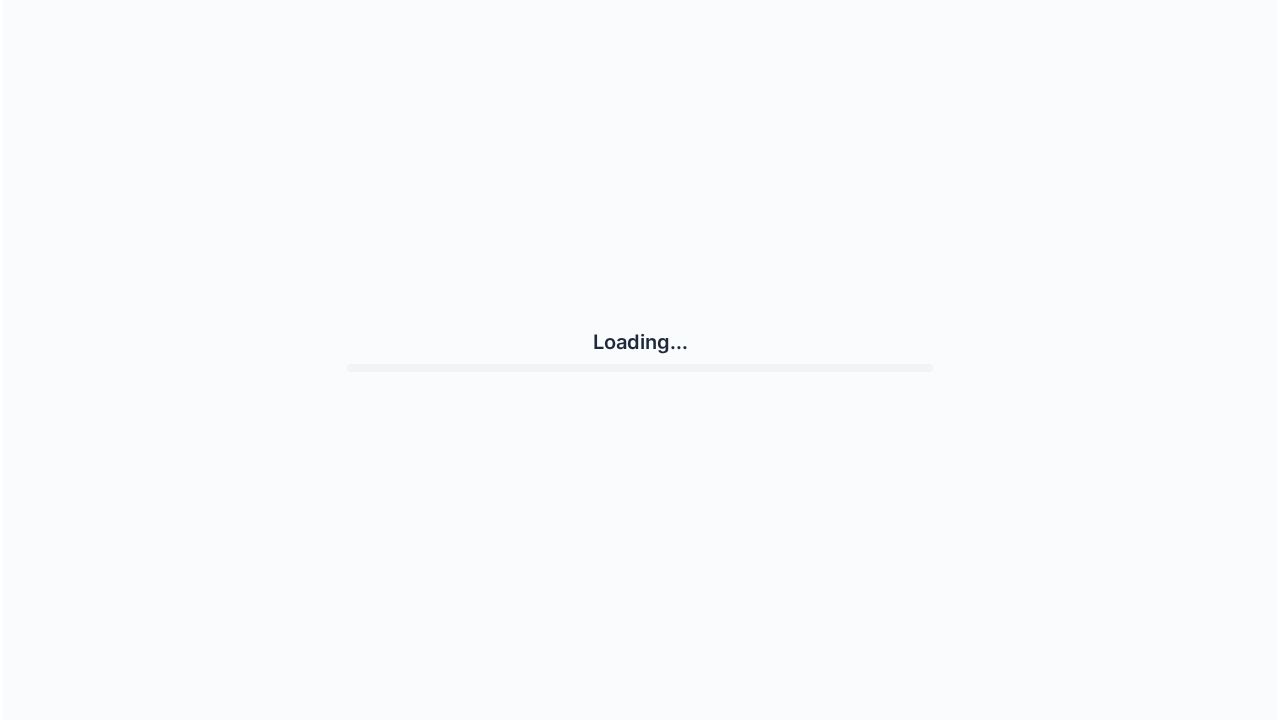 scroll, scrollTop: 0, scrollLeft: 0, axis: both 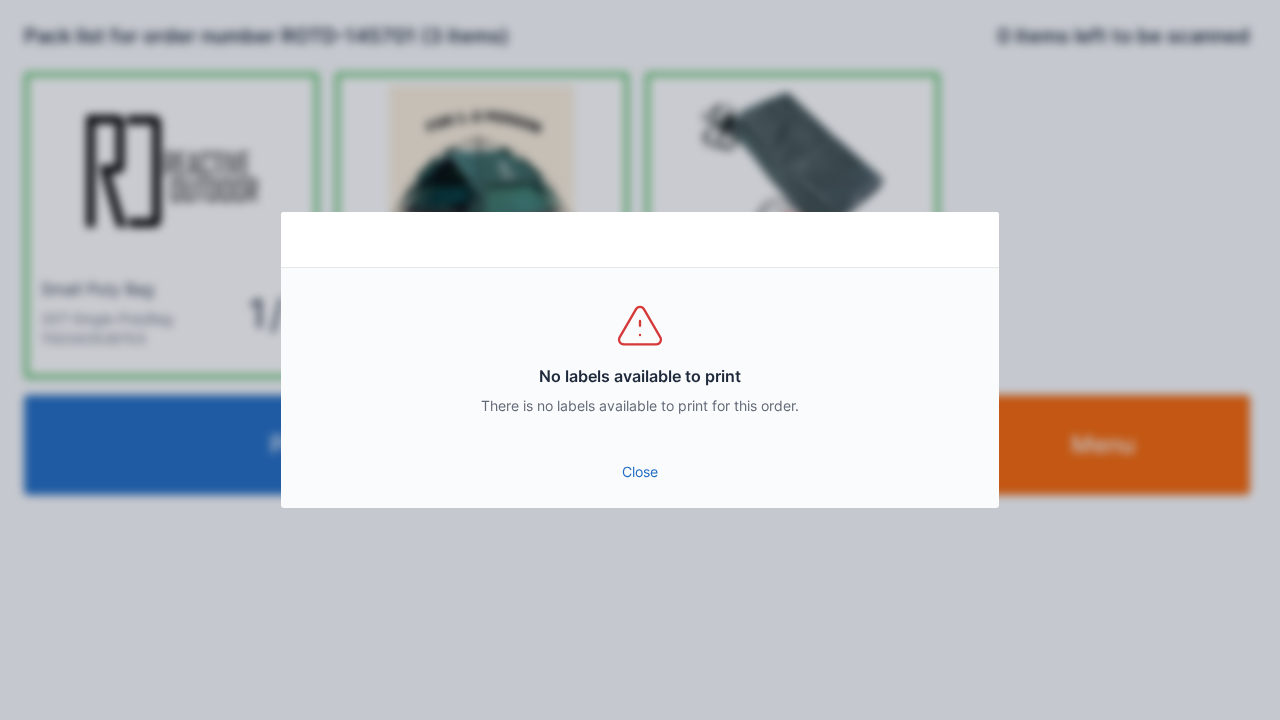 click on "Close" at bounding box center [640, 472] 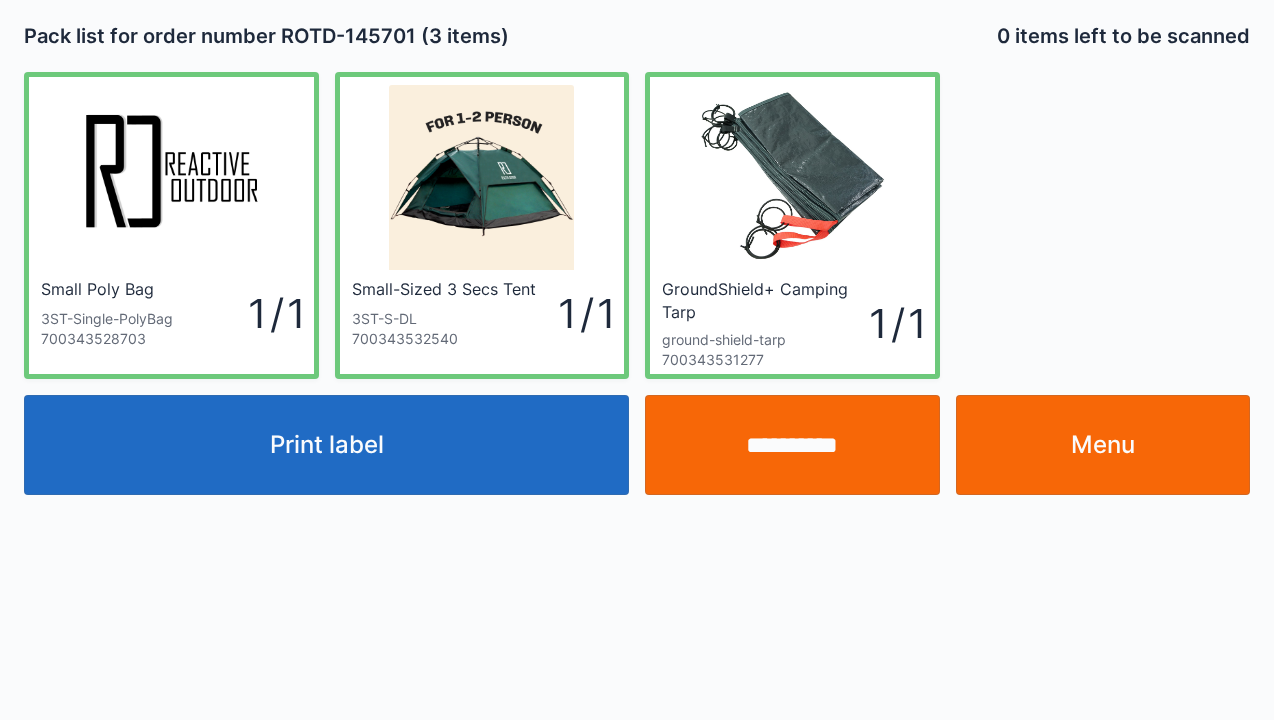 click on "**********" at bounding box center (792, 445) 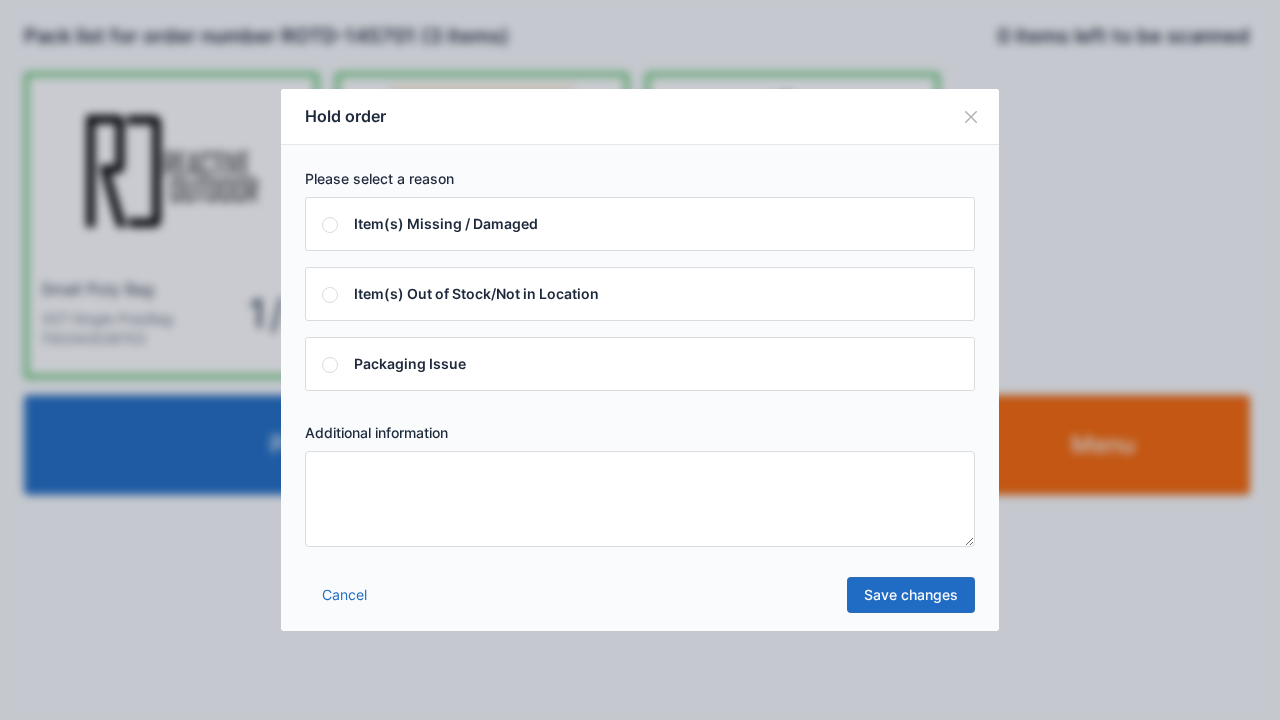 click at bounding box center [640, 499] 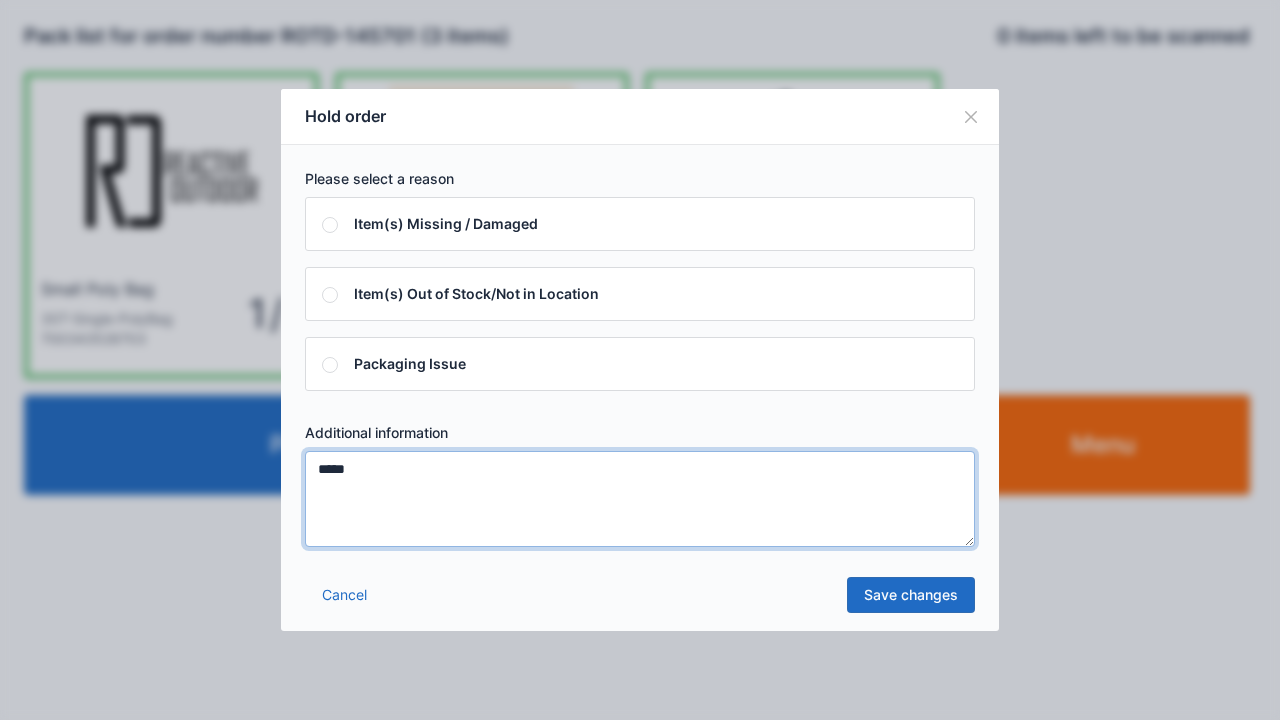 type on "****" 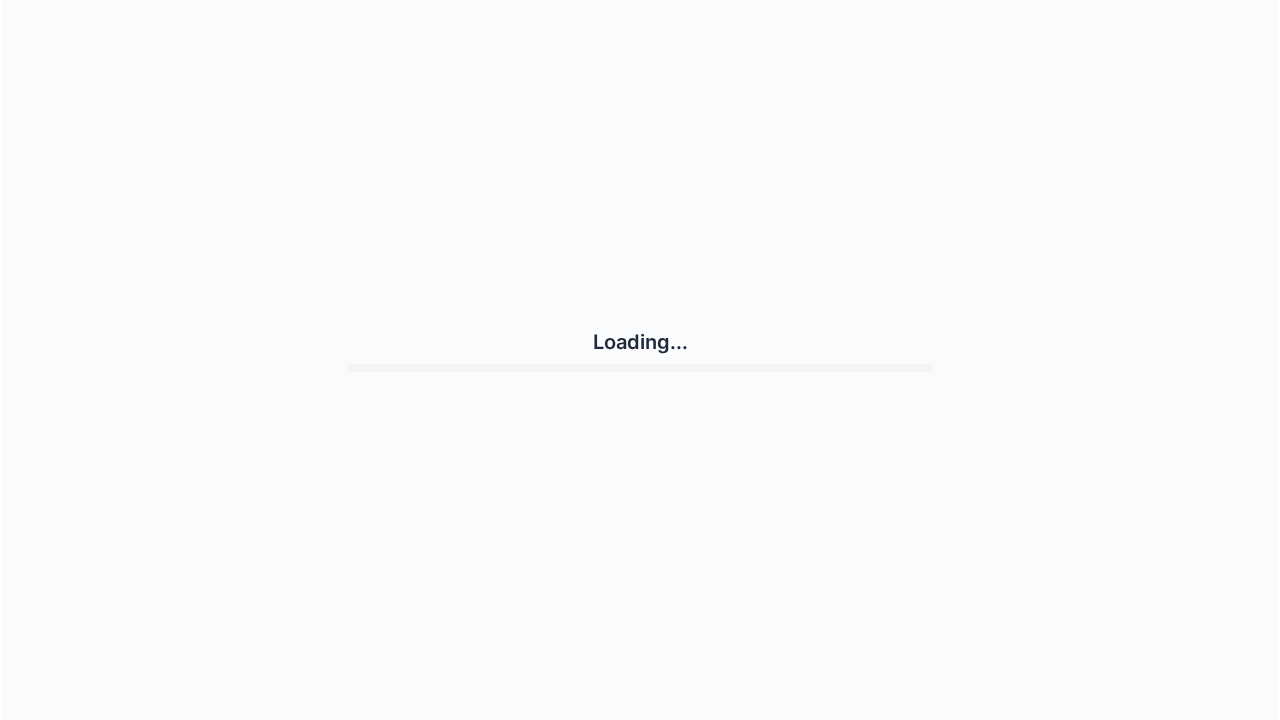 scroll, scrollTop: 0, scrollLeft: 0, axis: both 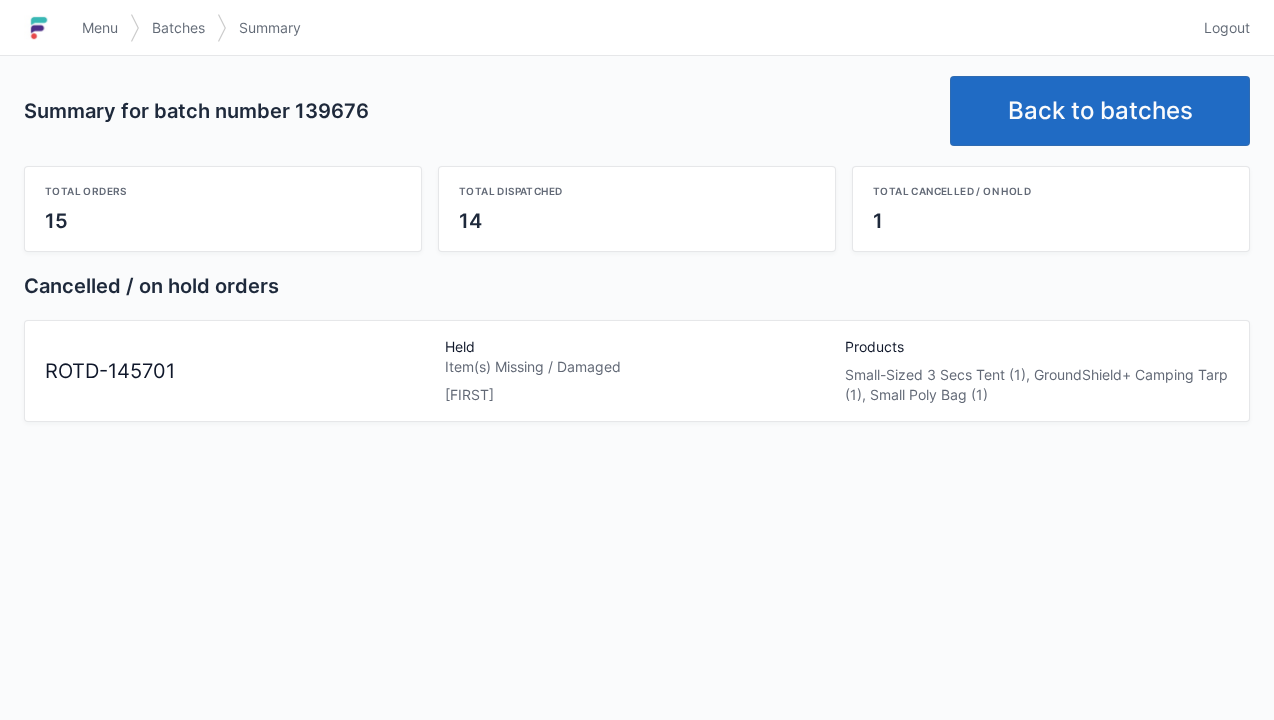 click on "Summary for batch number 139676  Back to batches Total orders 15 Total dispatched 14 Total cancelled / on hold 1  Cancelled / on hold orders  ROTD-145701 Held  Item(s) Missing / Damaged [NAME]  Products  Small-Sized 3 Secs Tent (1), GroundShield+ Camping Tarp (1), Small Poly Bag (1)" at bounding box center (637, 249) 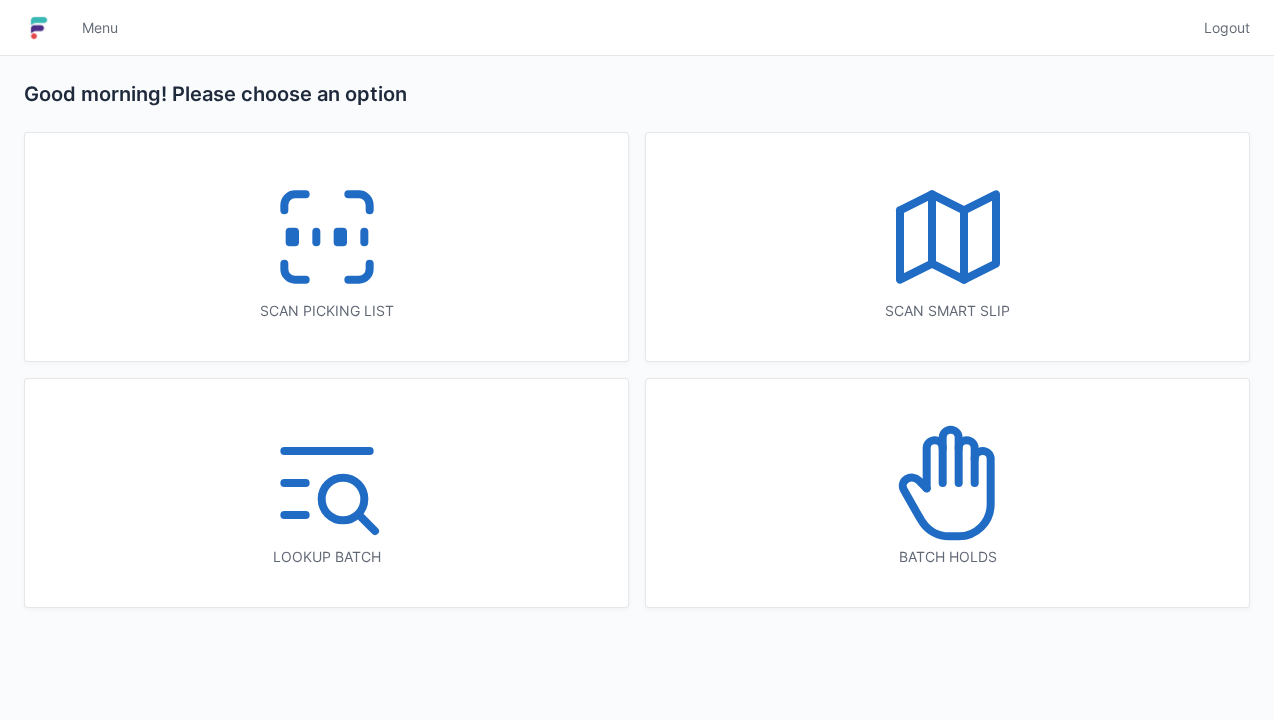 scroll, scrollTop: 0, scrollLeft: 0, axis: both 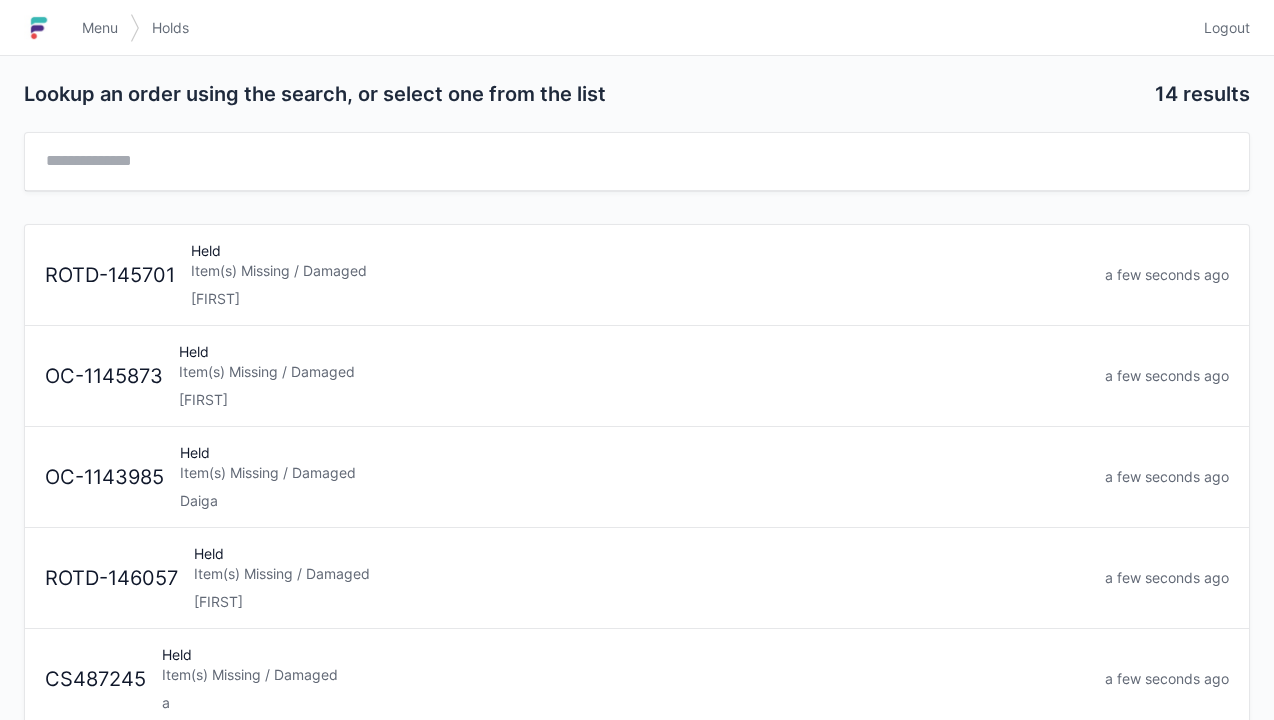 click on "[FIRST]" at bounding box center (640, 299) 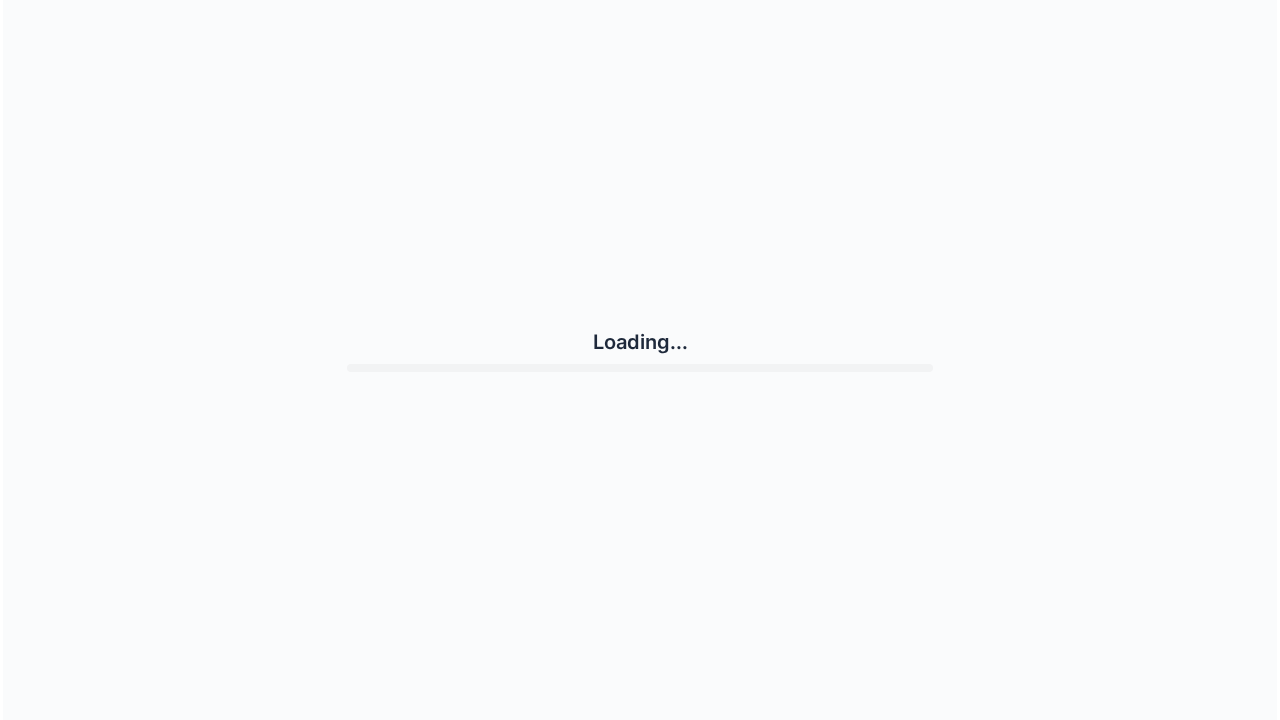 scroll, scrollTop: 0, scrollLeft: 0, axis: both 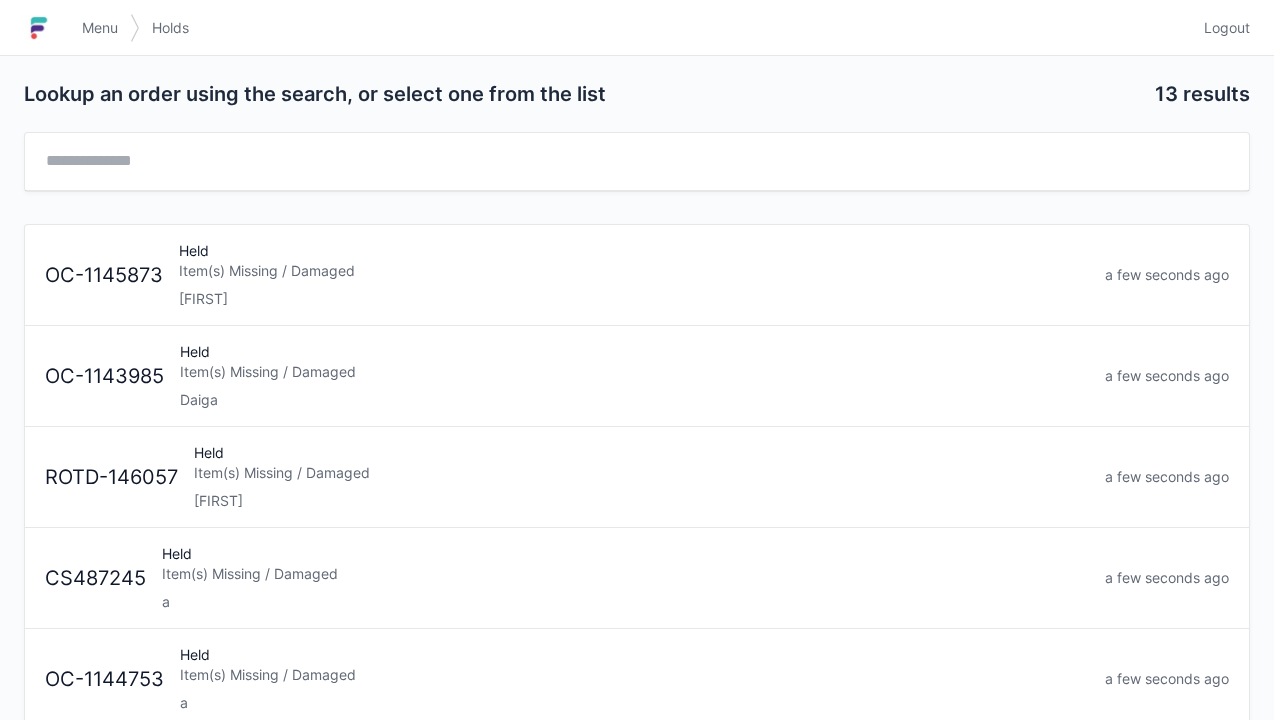 click on "Menu" at bounding box center (100, 28) 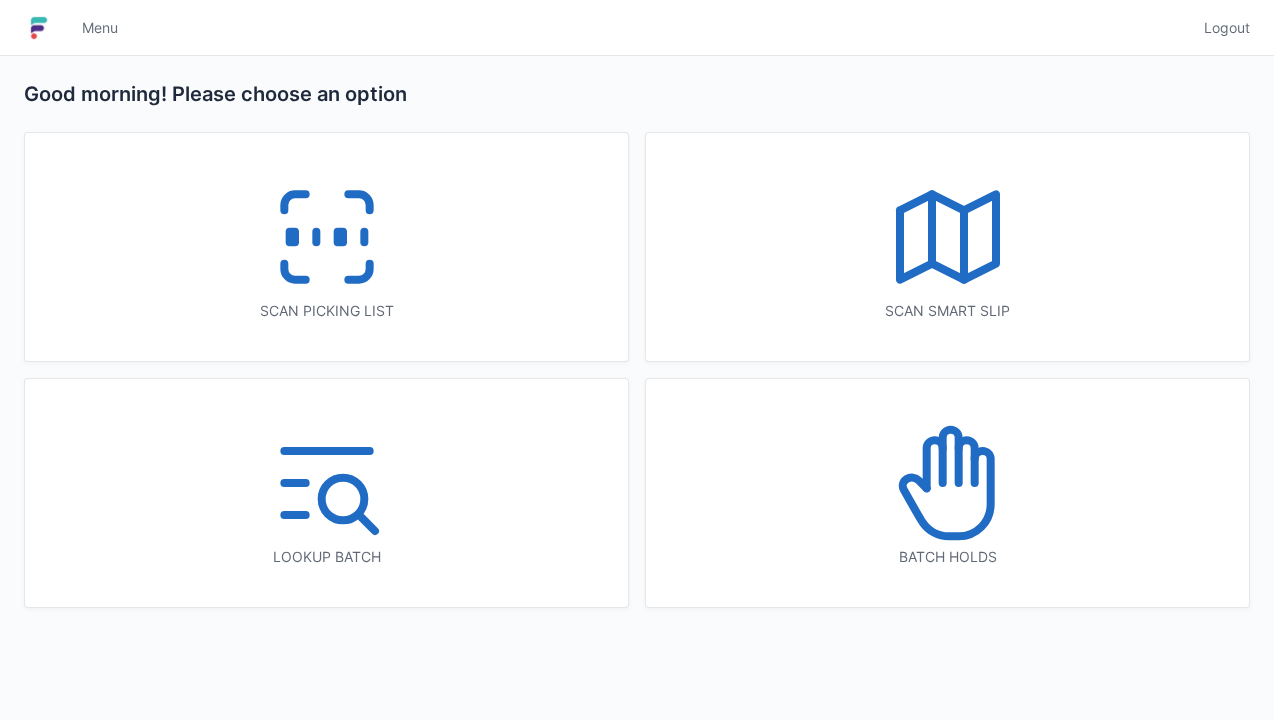 scroll, scrollTop: 0, scrollLeft: 0, axis: both 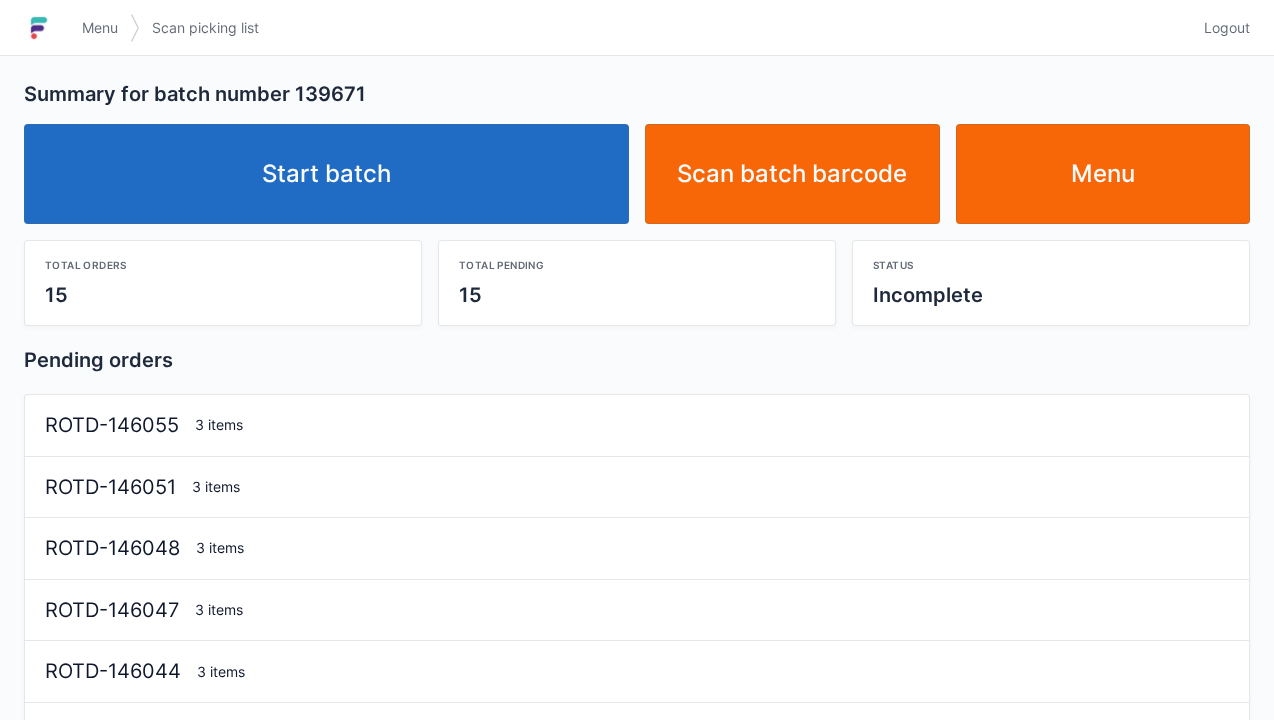 click on "Start batch" at bounding box center (326, 174) 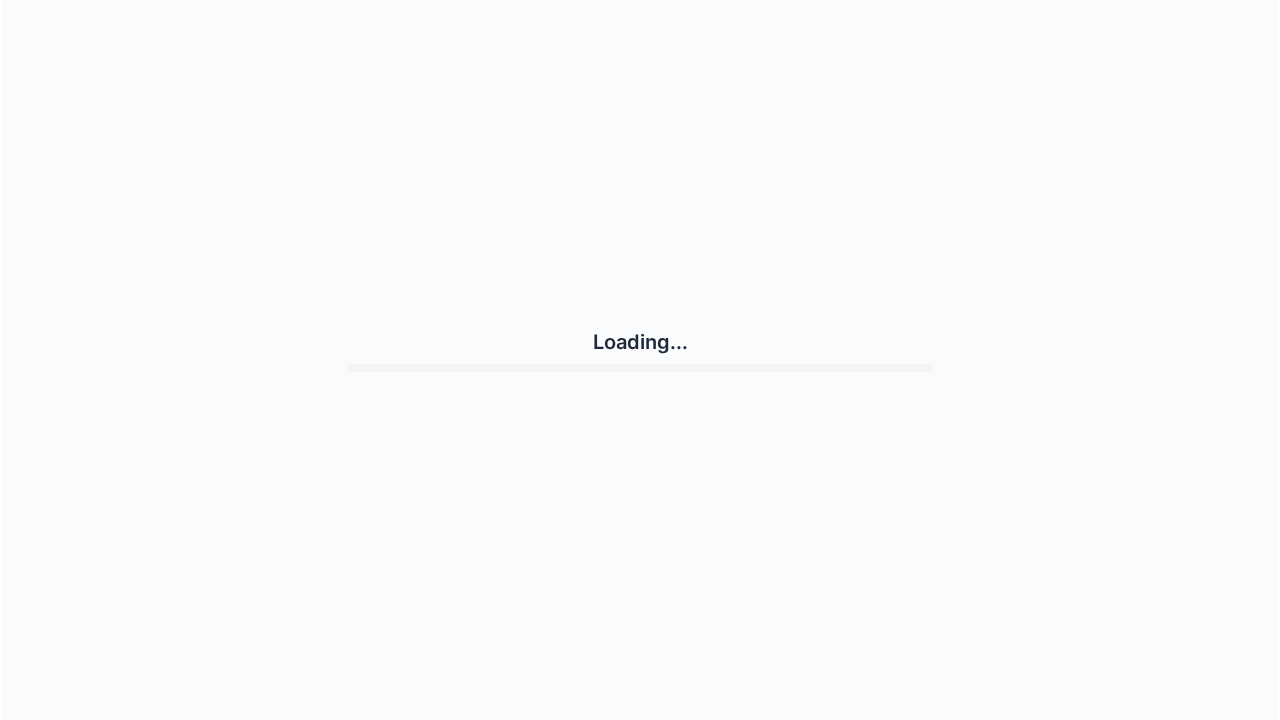 scroll, scrollTop: 0, scrollLeft: 0, axis: both 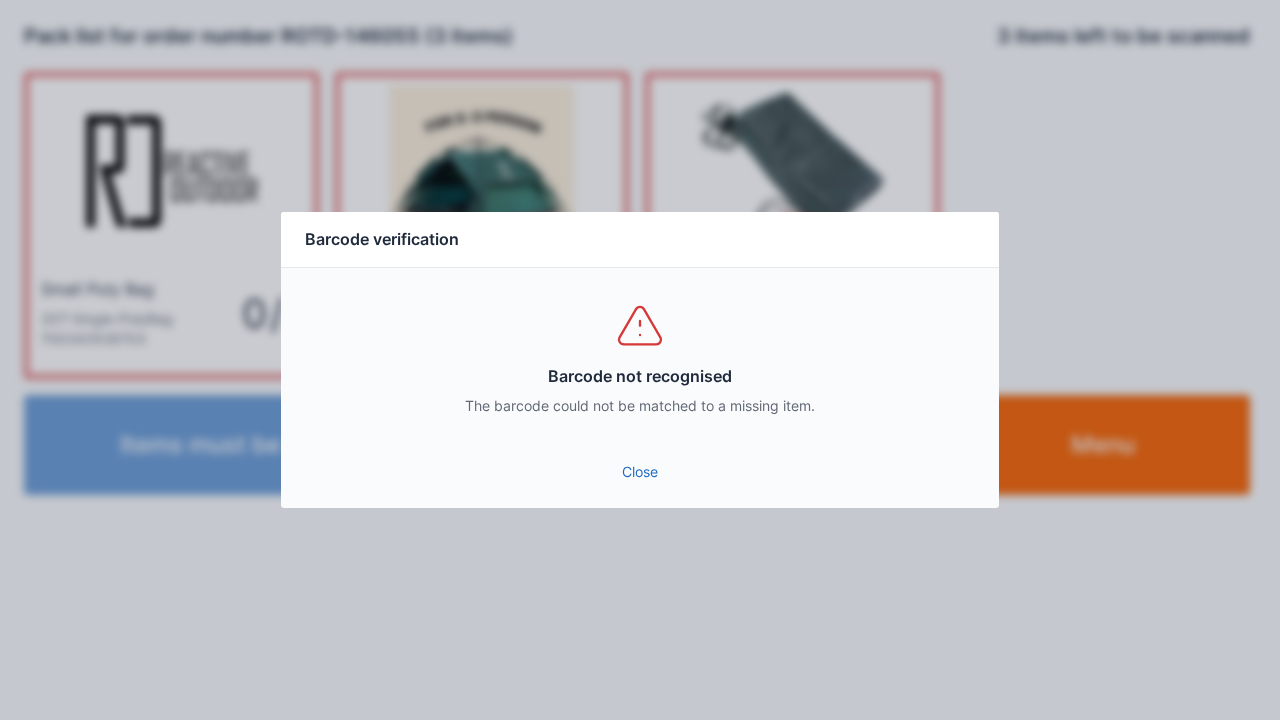 click on "Close" at bounding box center [640, 472] 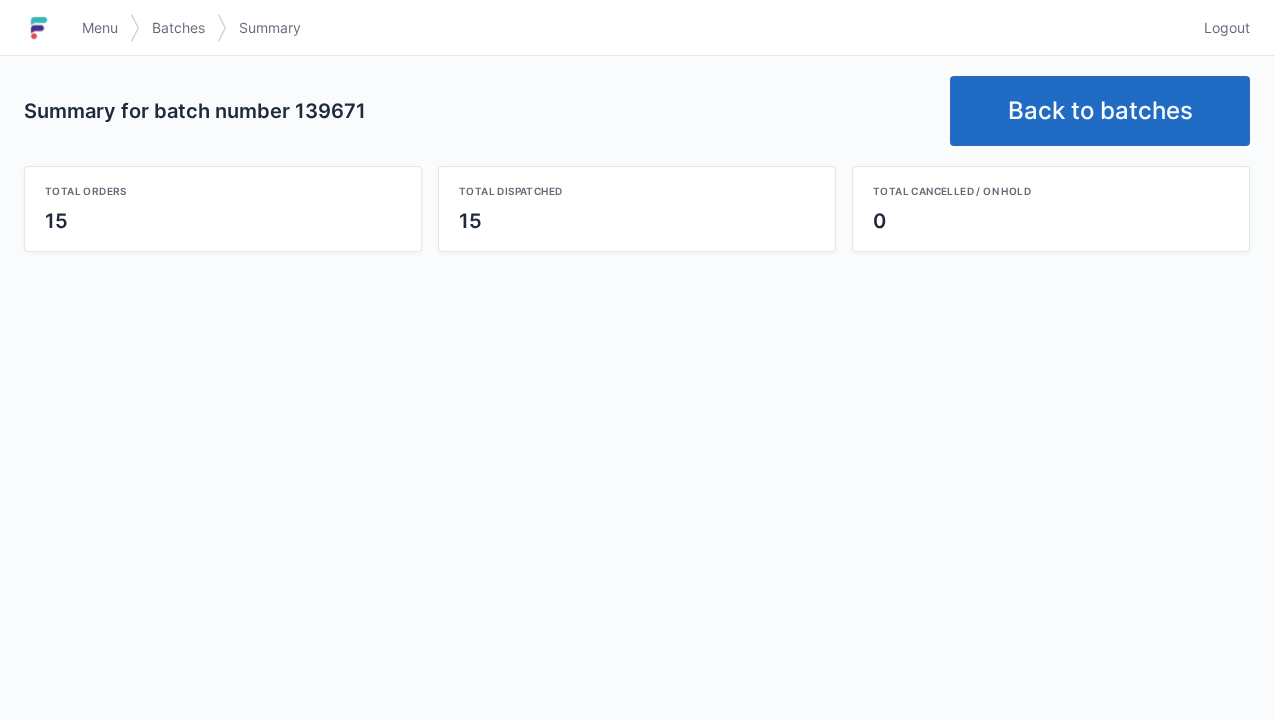 scroll, scrollTop: 0, scrollLeft: 0, axis: both 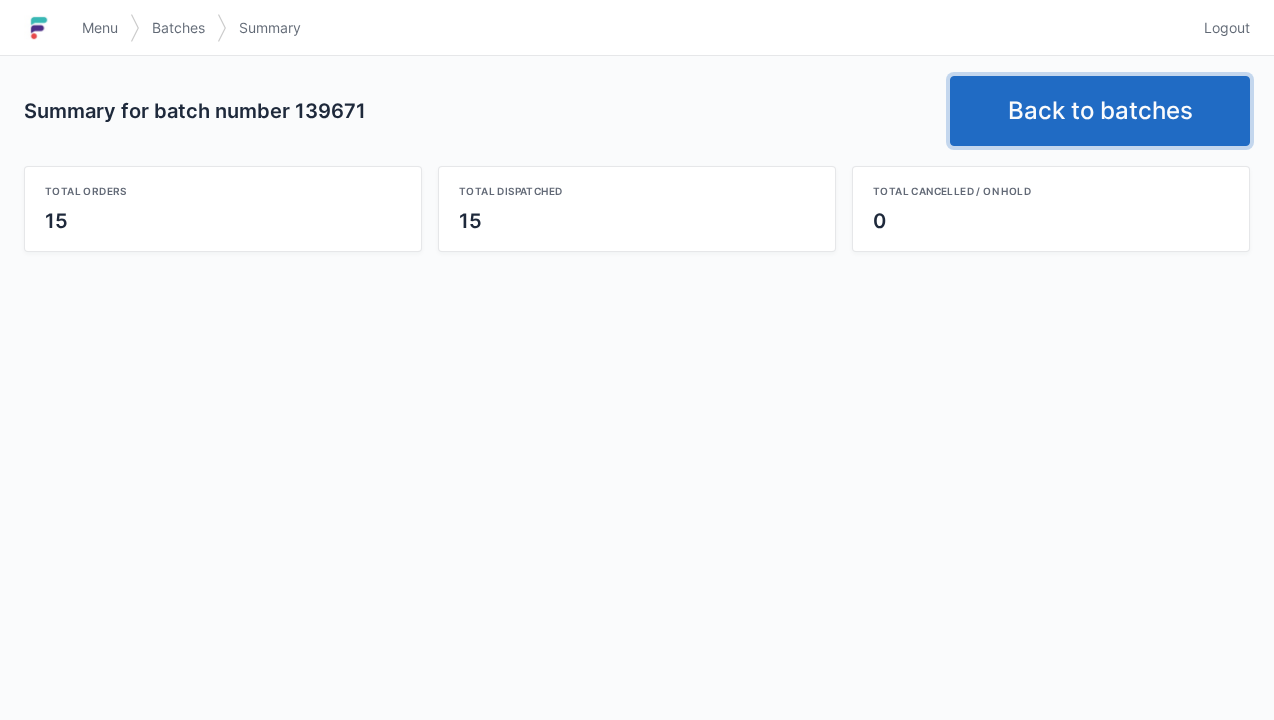 click on "Back to batches" at bounding box center [1100, 111] 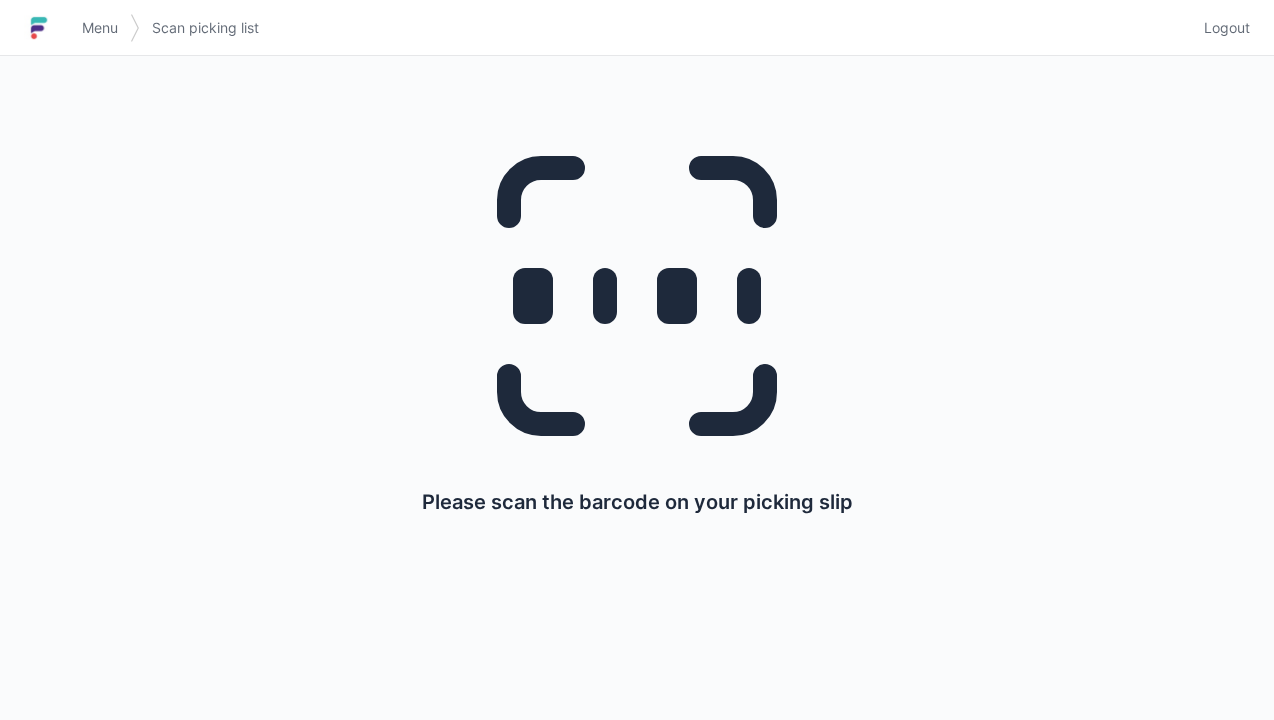 scroll, scrollTop: 0, scrollLeft: 0, axis: both 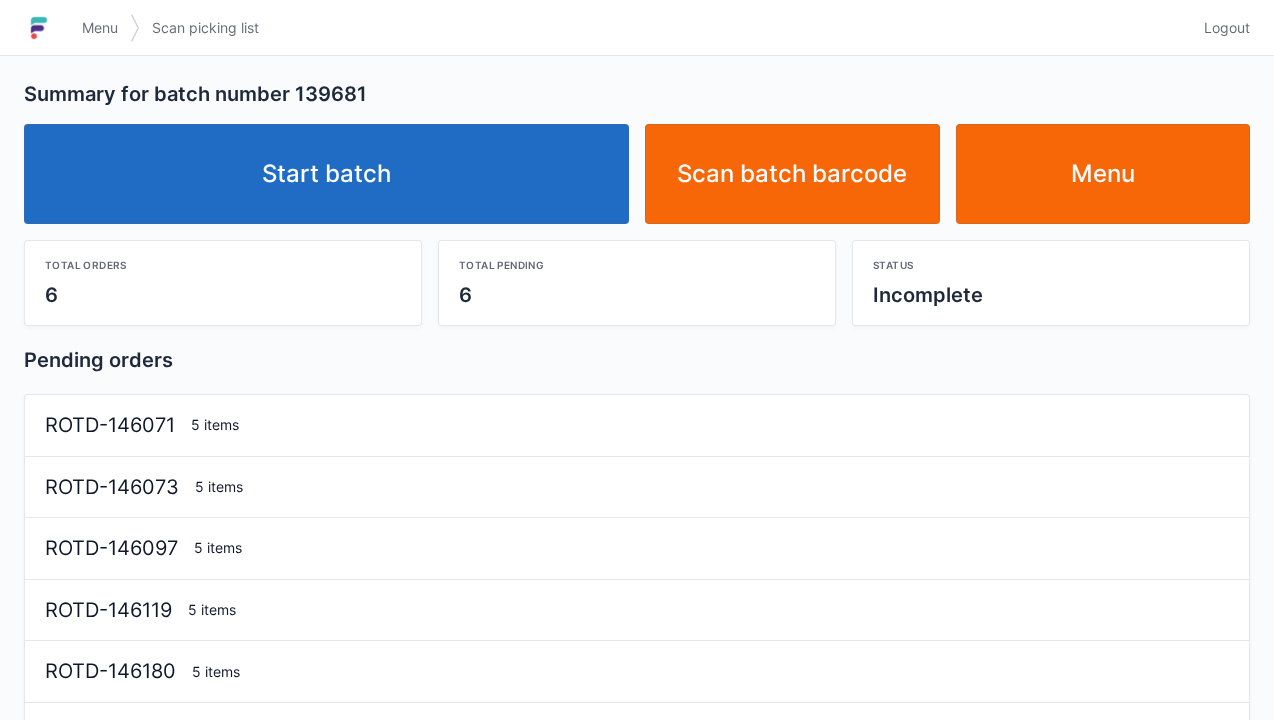 click on "Start batch" at bounding box center [326, 174] 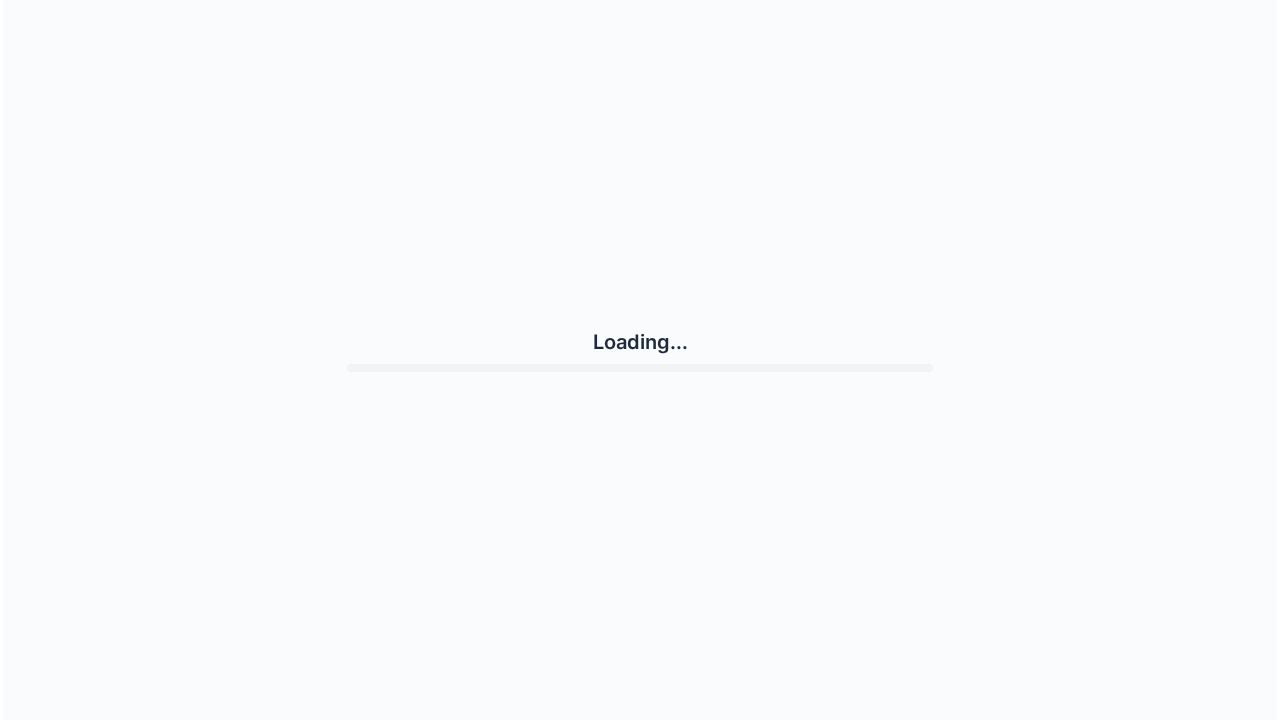 scroll, scrollTop: 0, scrollLeft: 0, axis: both 